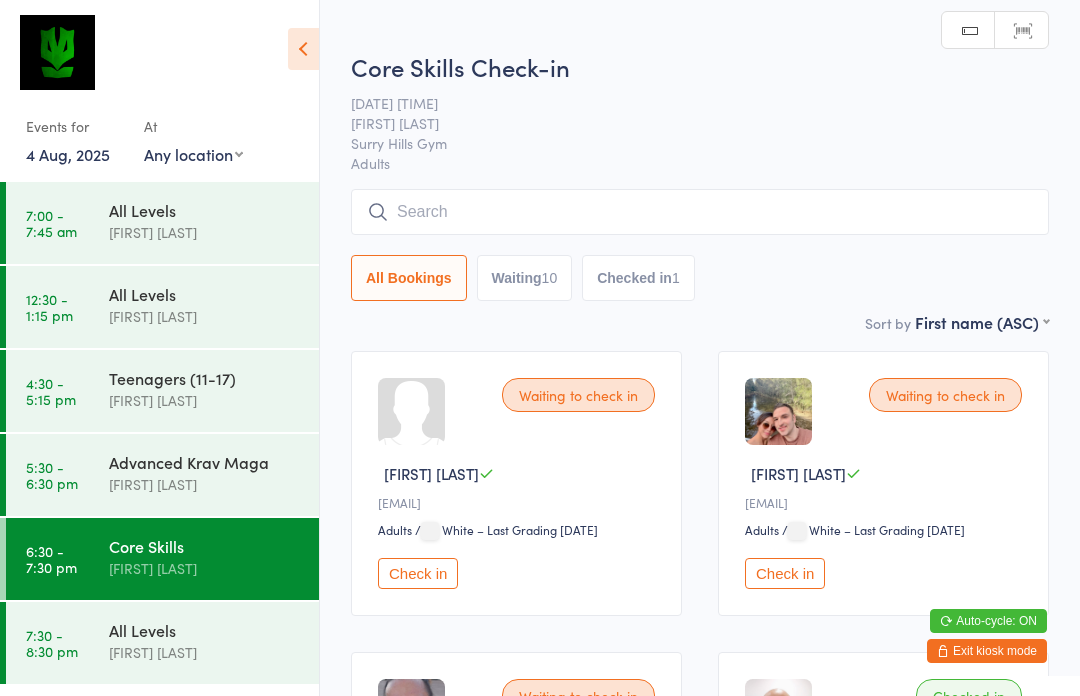 scroll, scrollTop: 0, scrollLeft: 0, axis: both 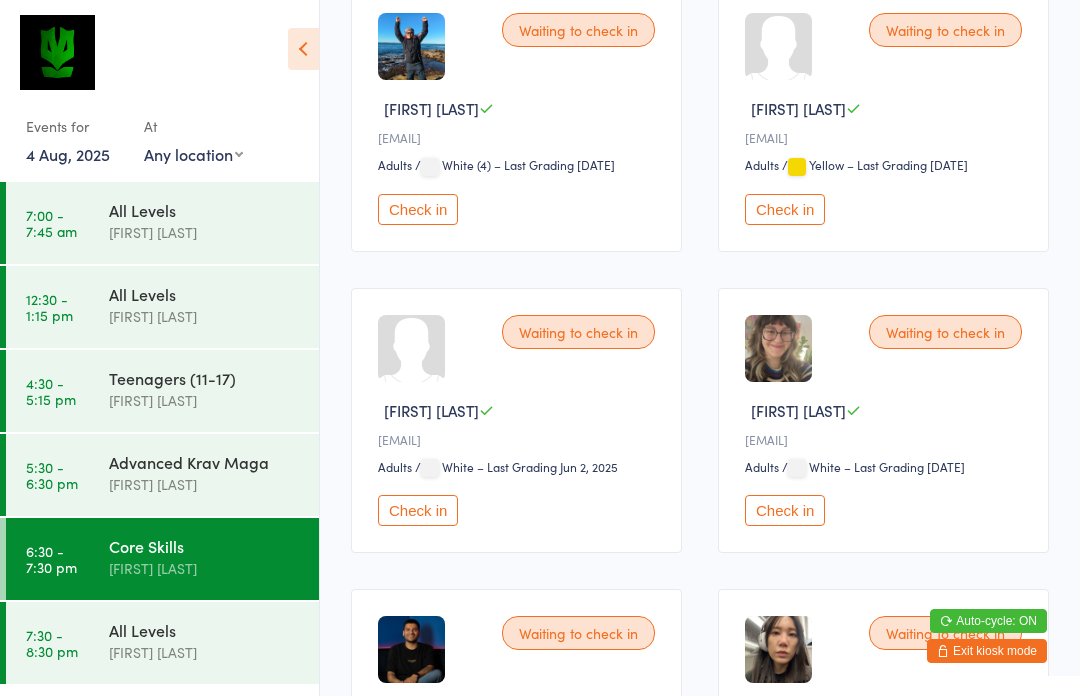 click on "Check in" at bounding box center (418, 510) 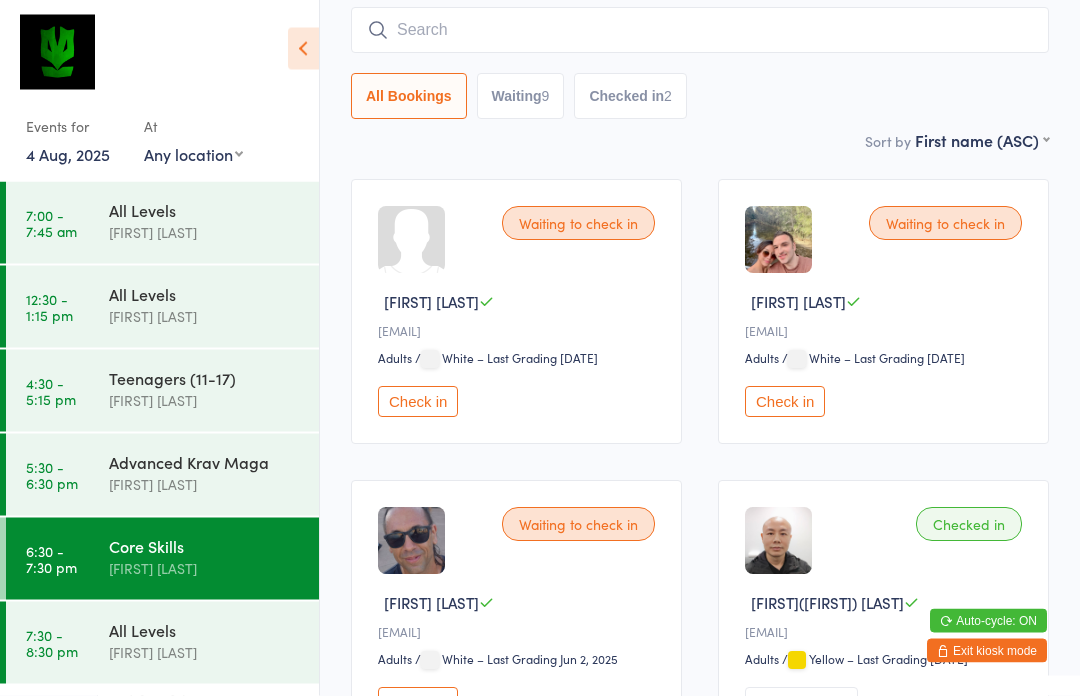 scroll, scrollTop: 0, scrollLeft: 0, axis: both 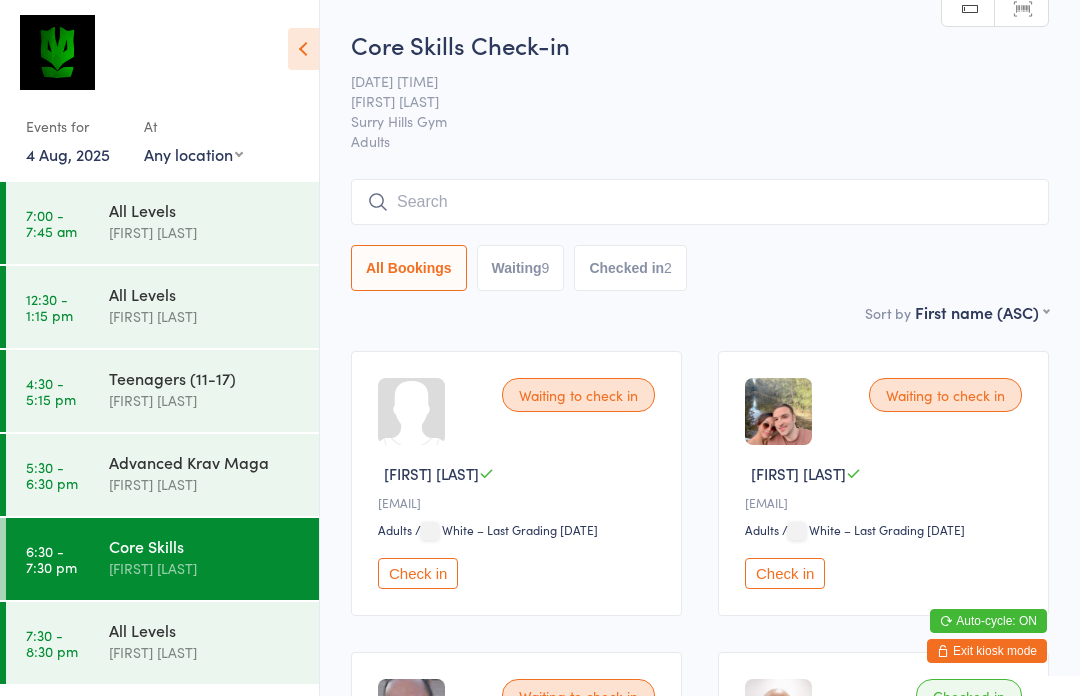 click at bounding box center [700, 202] 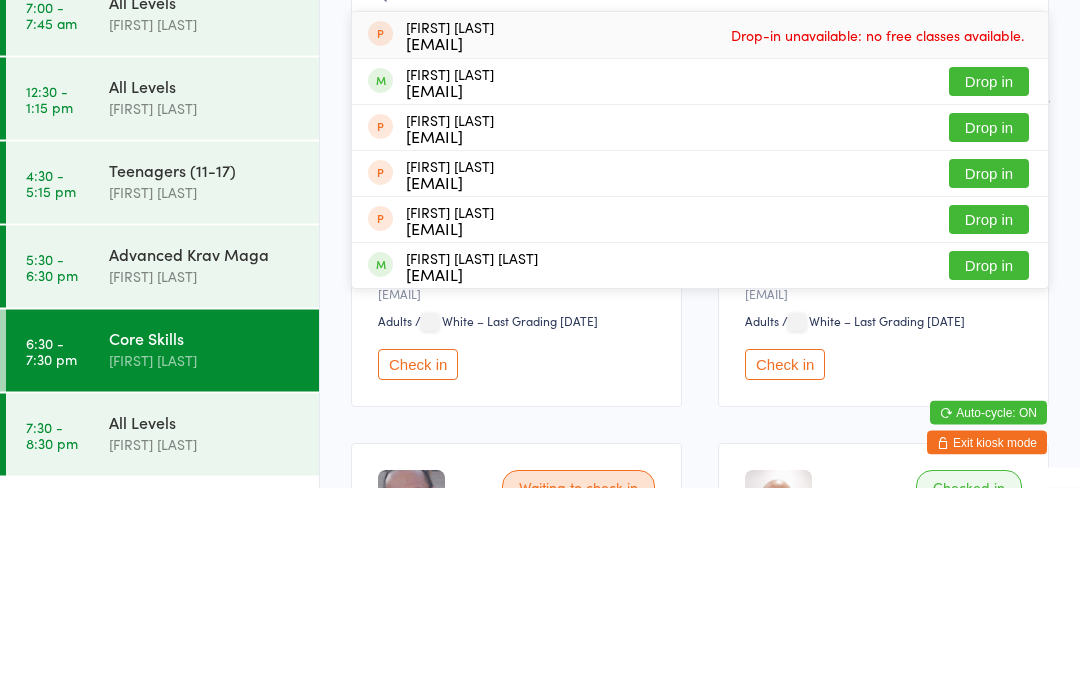 type on "Mil" 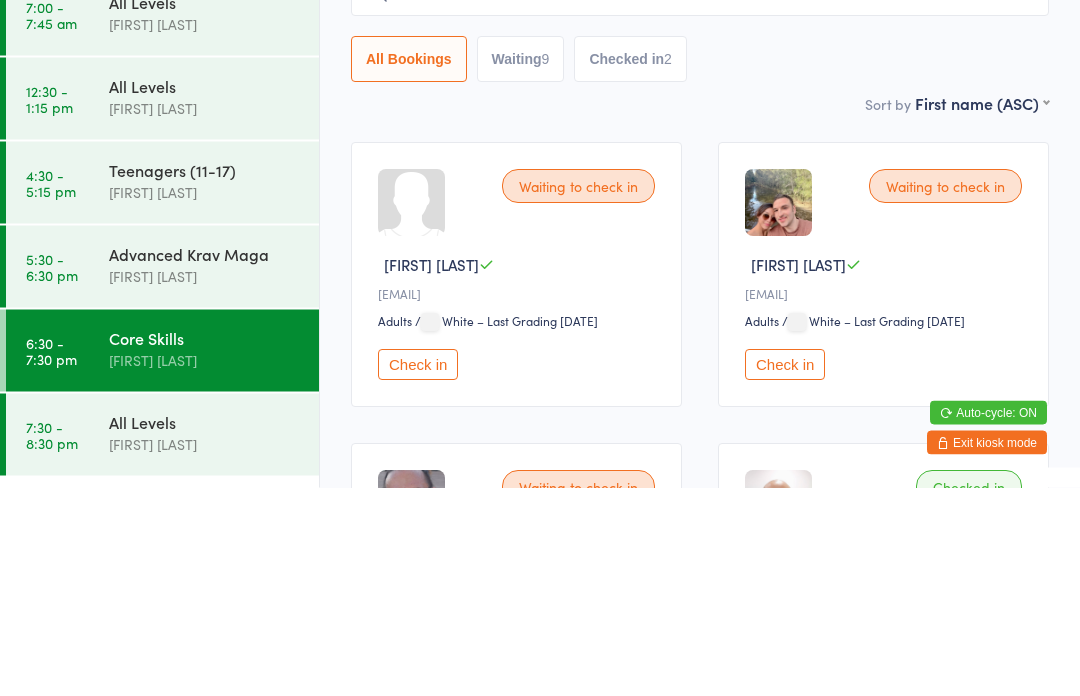 type 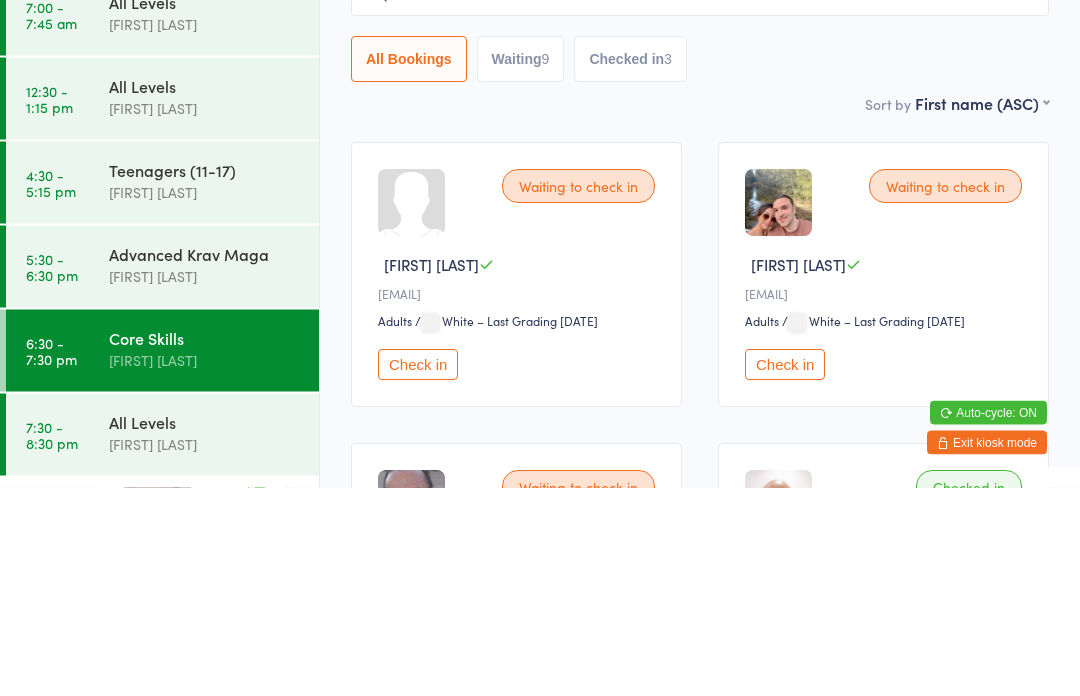click on "All Levels [FIRST] [LAST]" at bounding box center (214, 305) 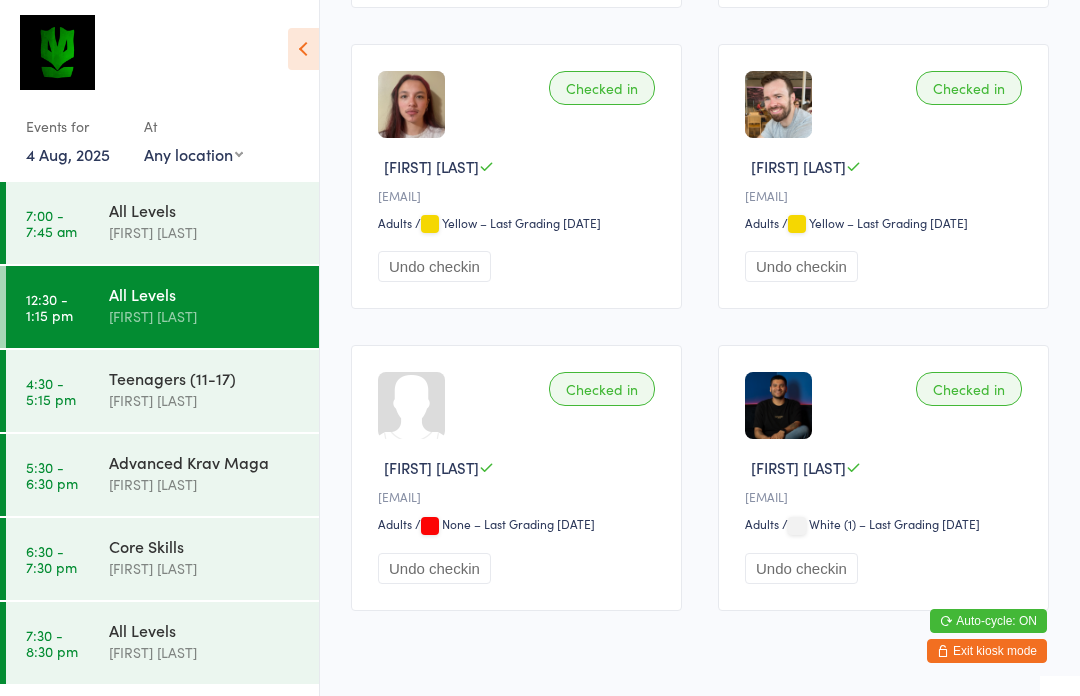 scroll, scrollTop: 627, scrollLeft: 0, axis: vertical 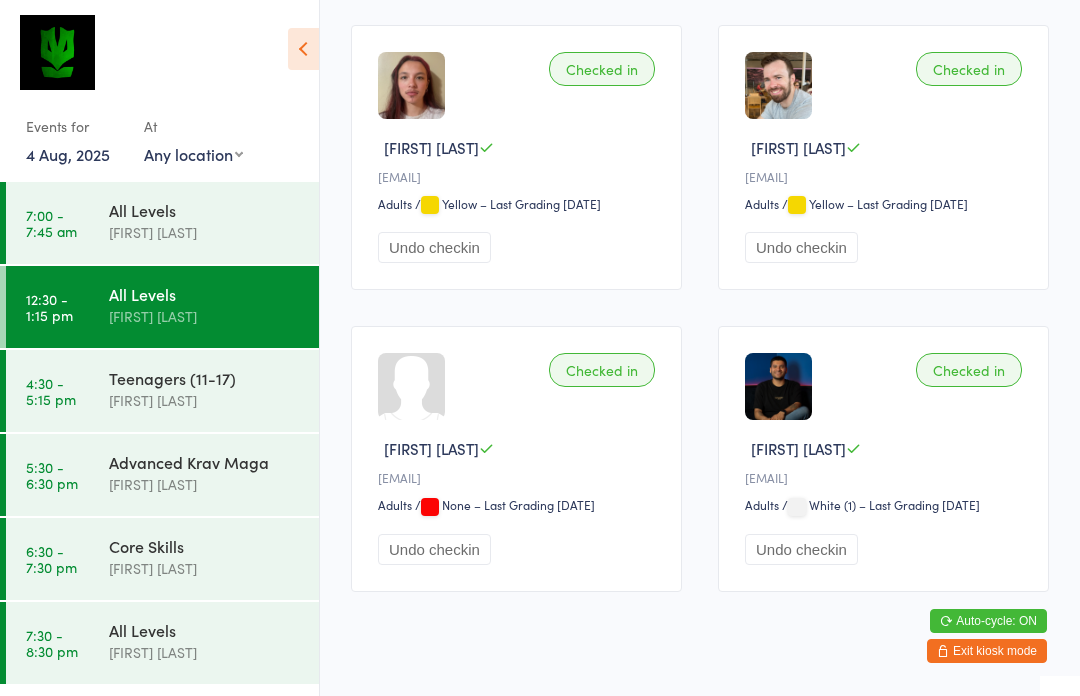 click on "[FIRST] [LAST]" at bounding box center (205, 568) 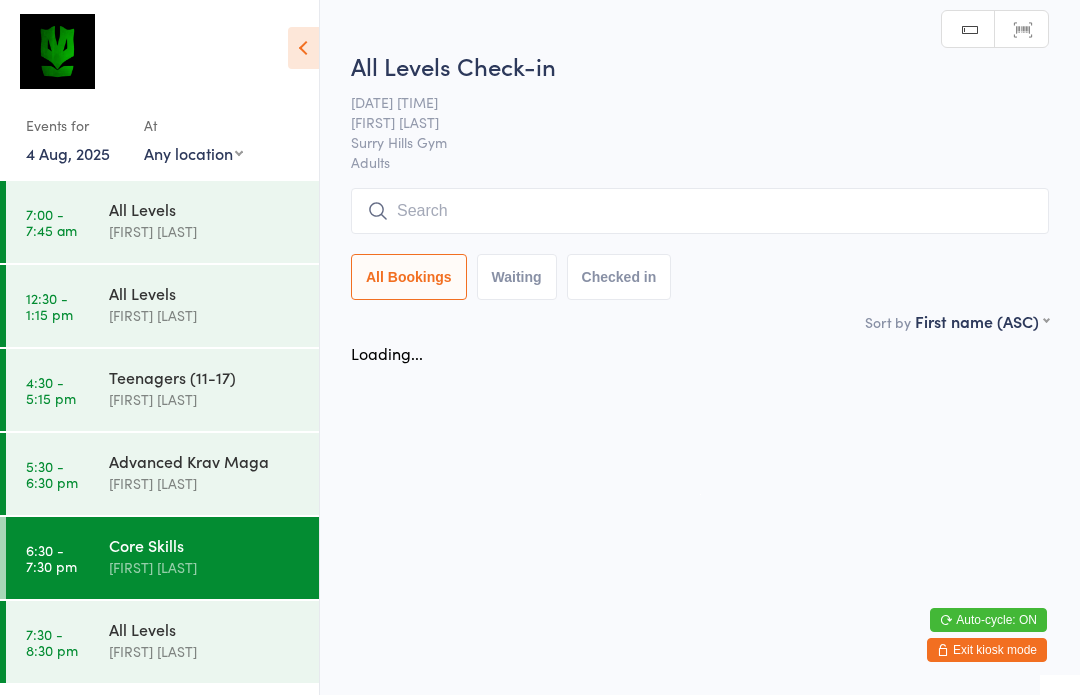 scroll, scrollTop: 1, scrollLeft: 0, axis: vertical 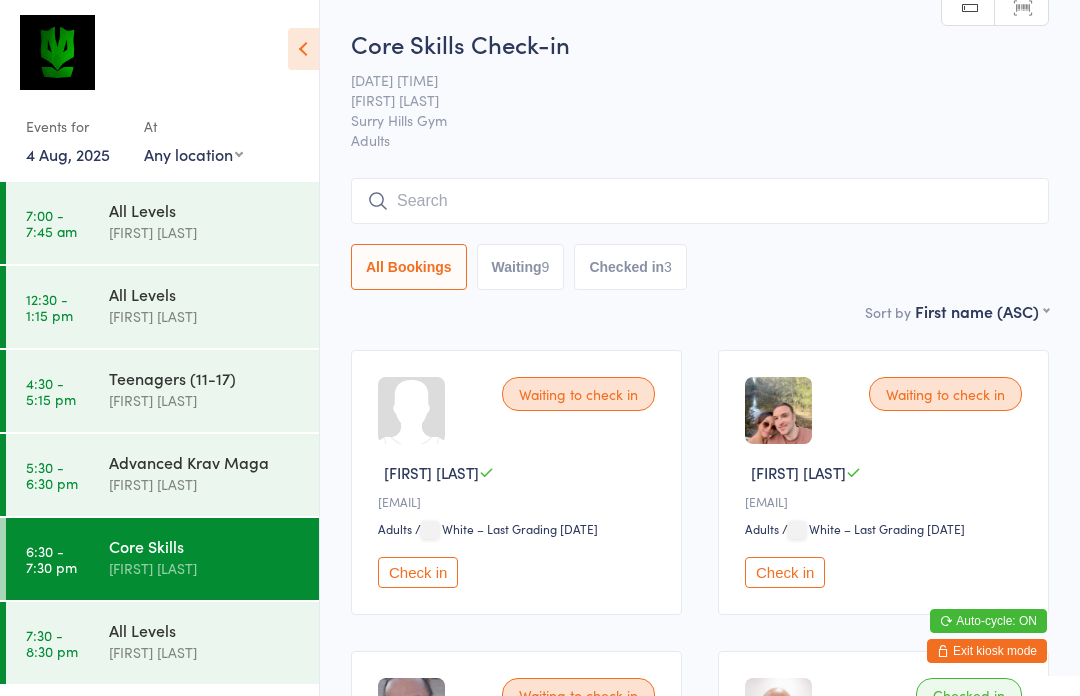 click at bounding box center [700, 201] 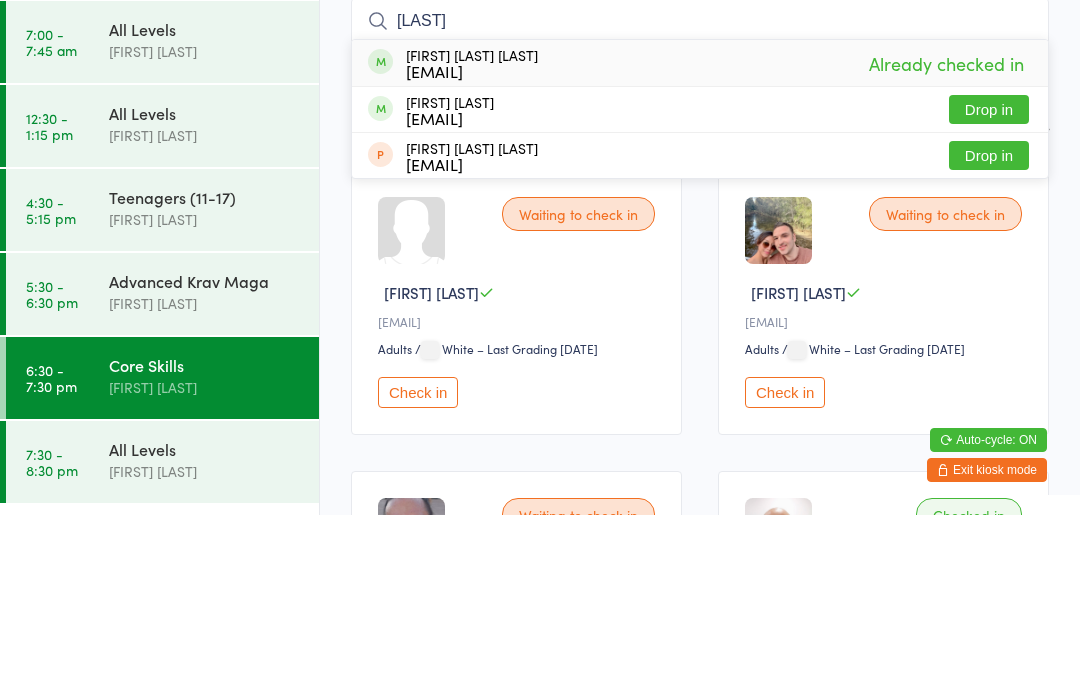 type on "[LAST]" 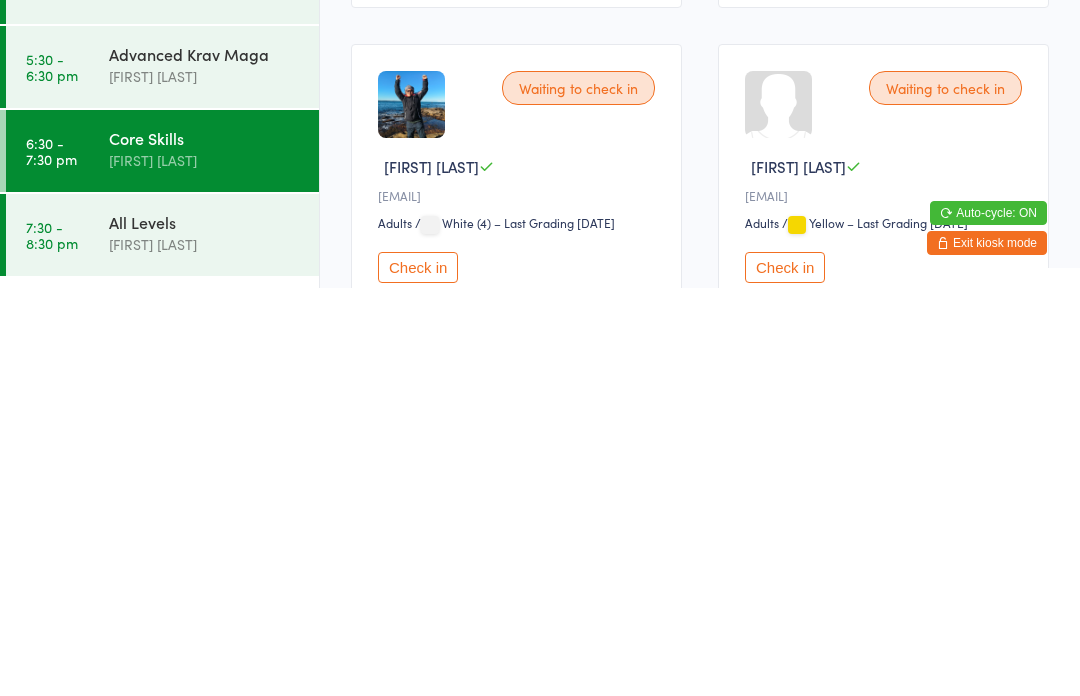 scroll, scrollTop: 502, scrollLeft: 0, axis: vertical 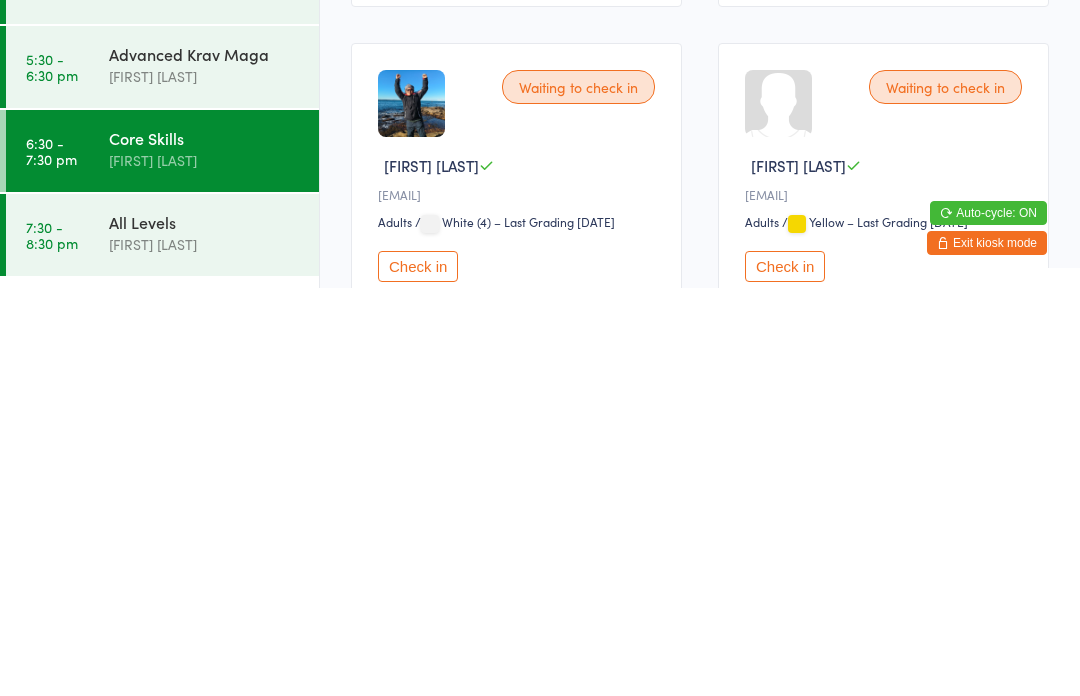 click on "Check in" at bounding box center (418, 674) 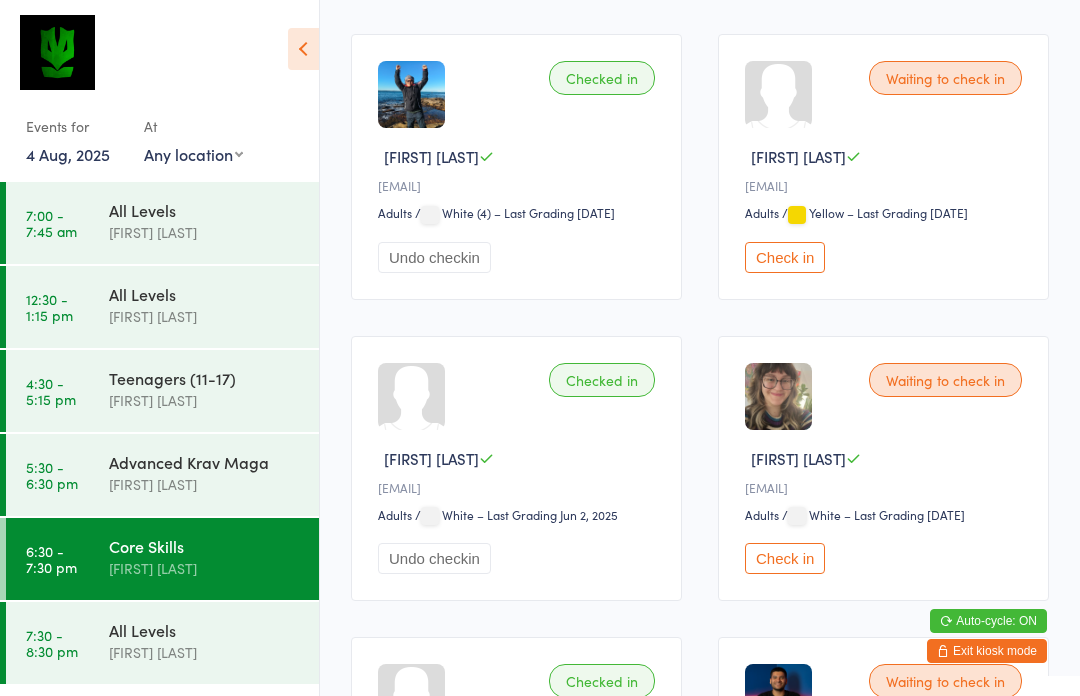 scroll, scrollTop: 944, scrollLeft: 0, axis: vertical 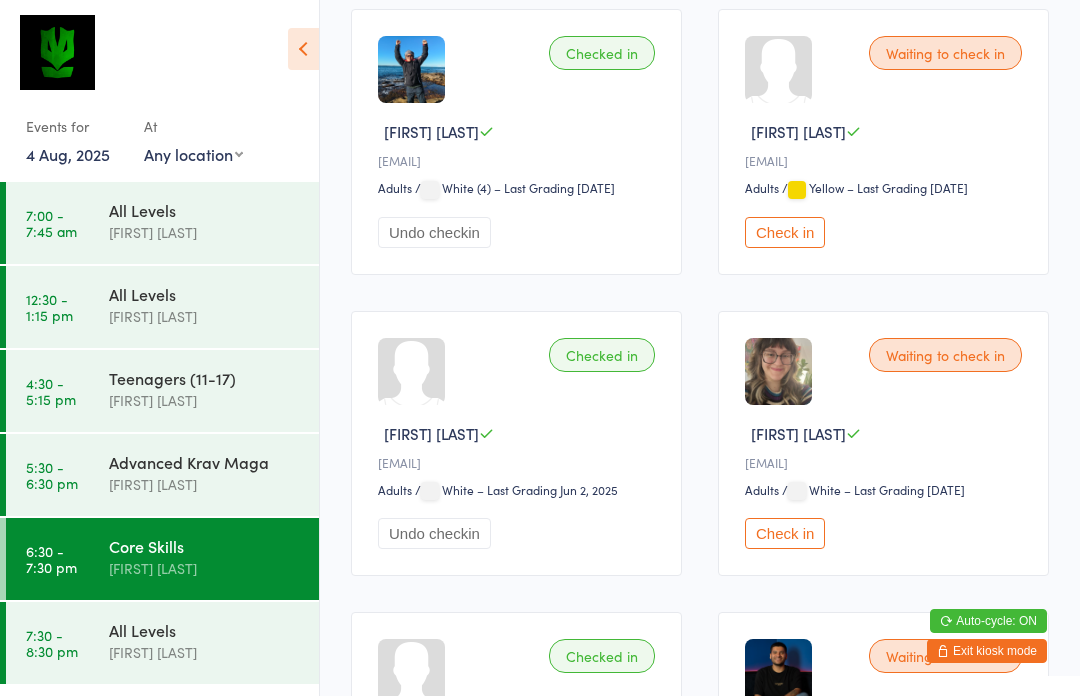 click on "All Levels" at bounding box center (205, 630) 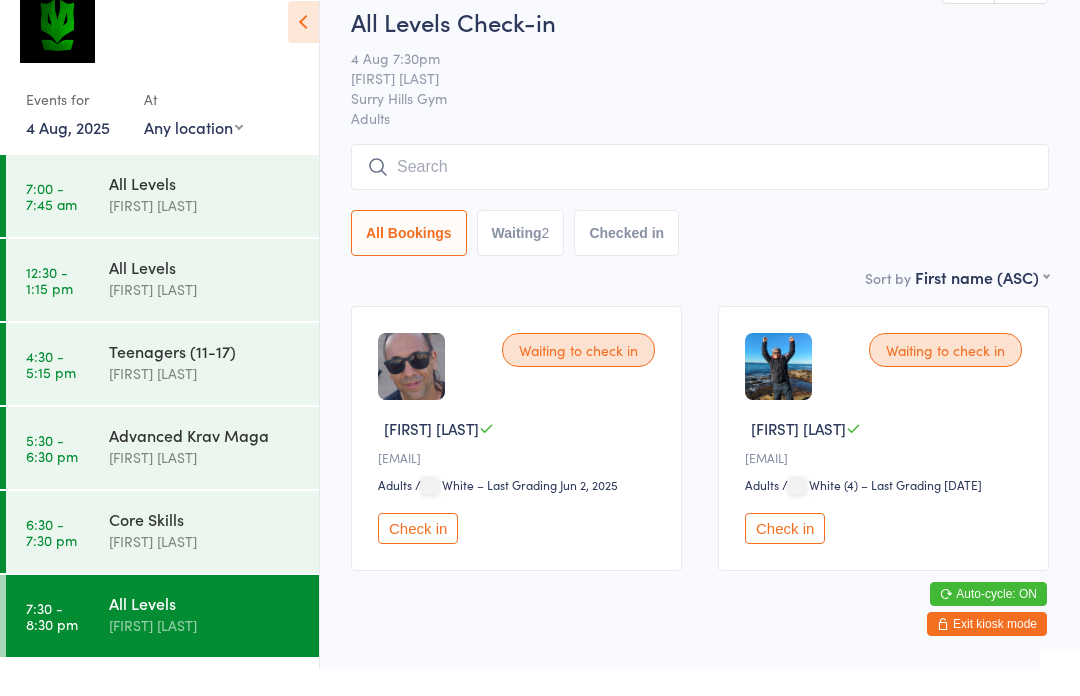 scroll, scrollTop: 14, scrollLeft: 0, axis: vertical 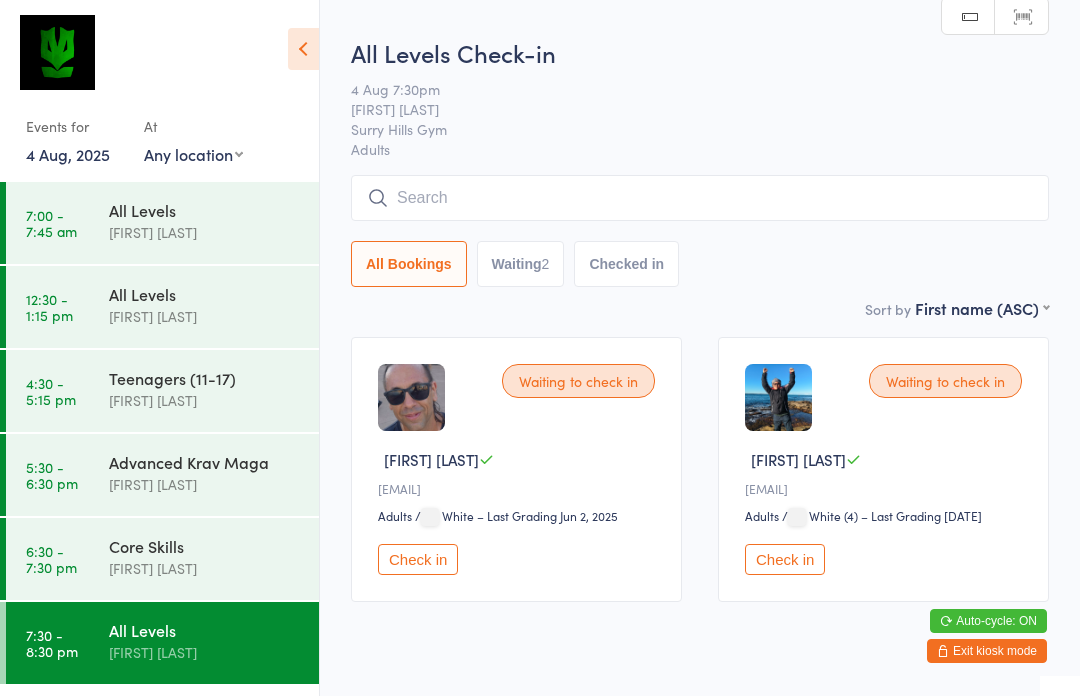click on "Check in" at bounding box center (785, 559) 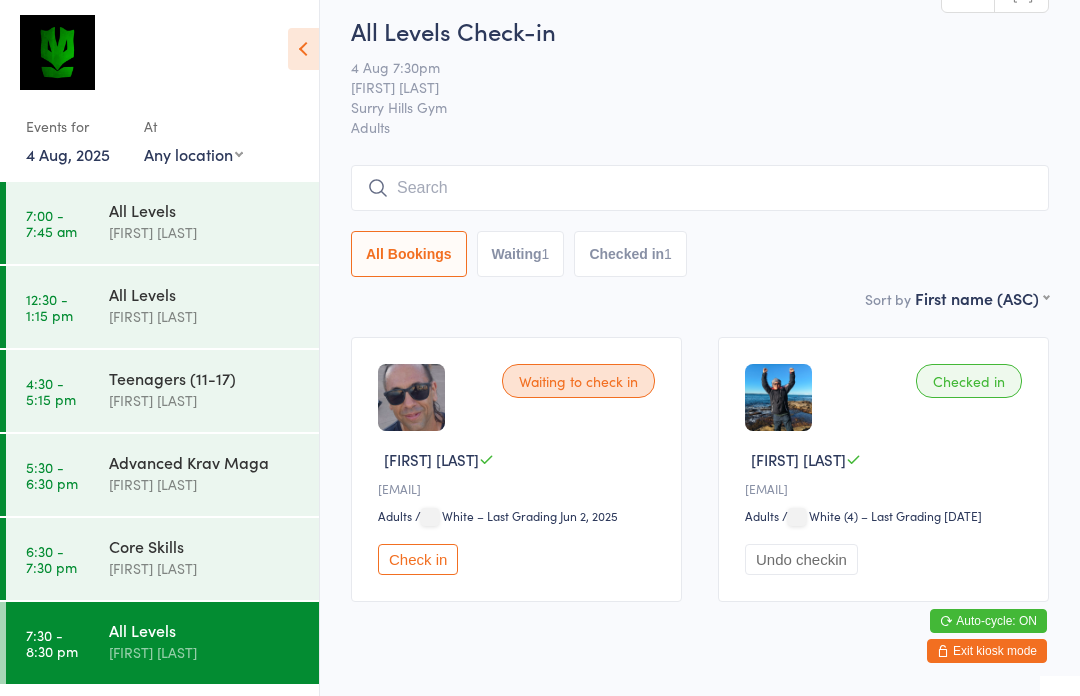 click on "Core Skills" at bounding box center (205, 546) 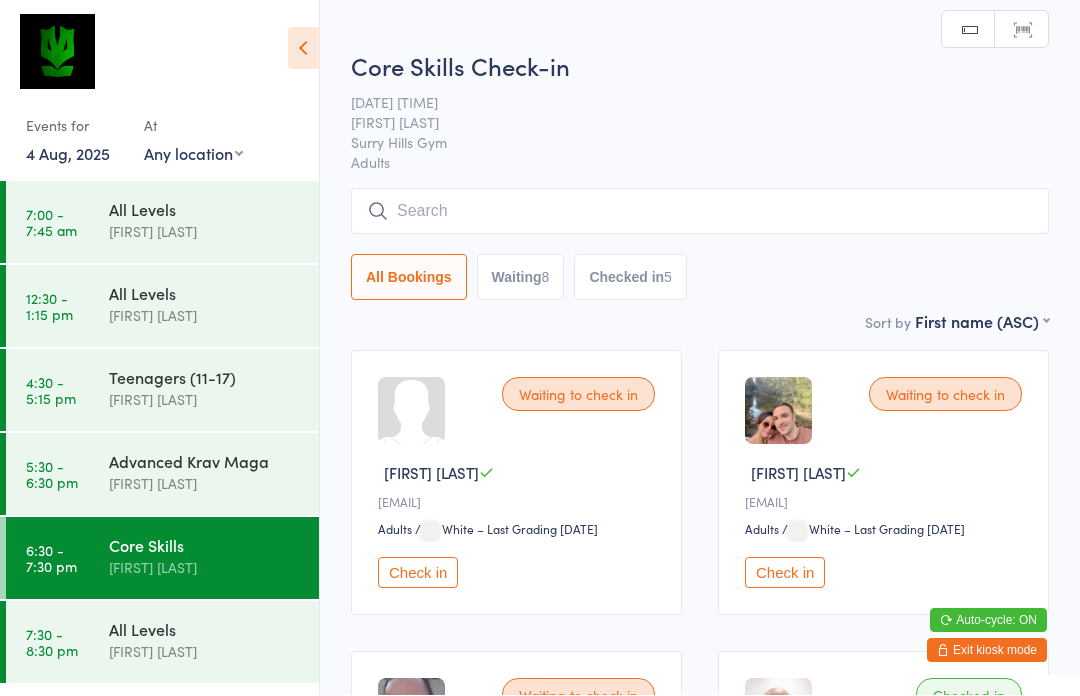 scroll, scrollTop: 1, scrollLeft: 0, axis: vertical 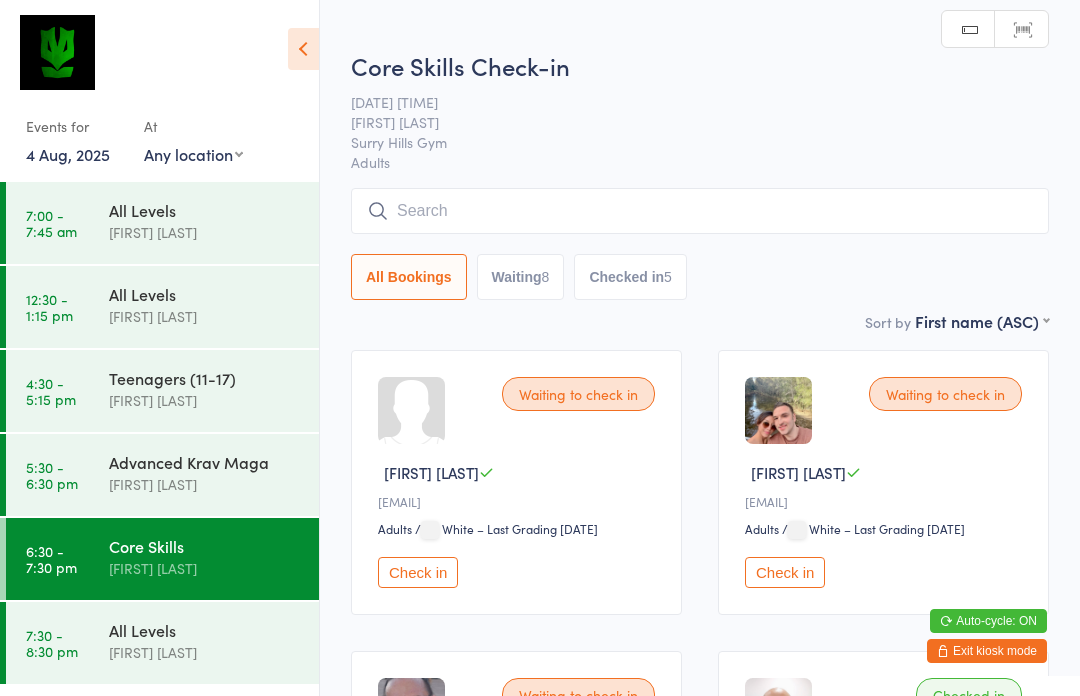 click at bounding box center (700, 211) 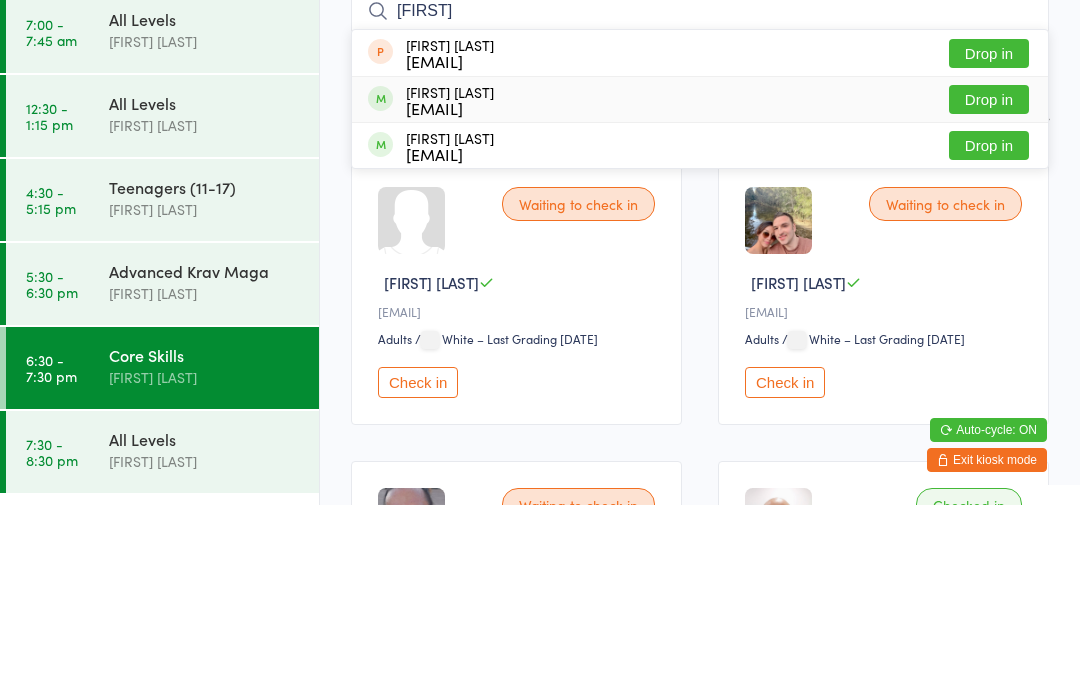type on "[FIRST]" 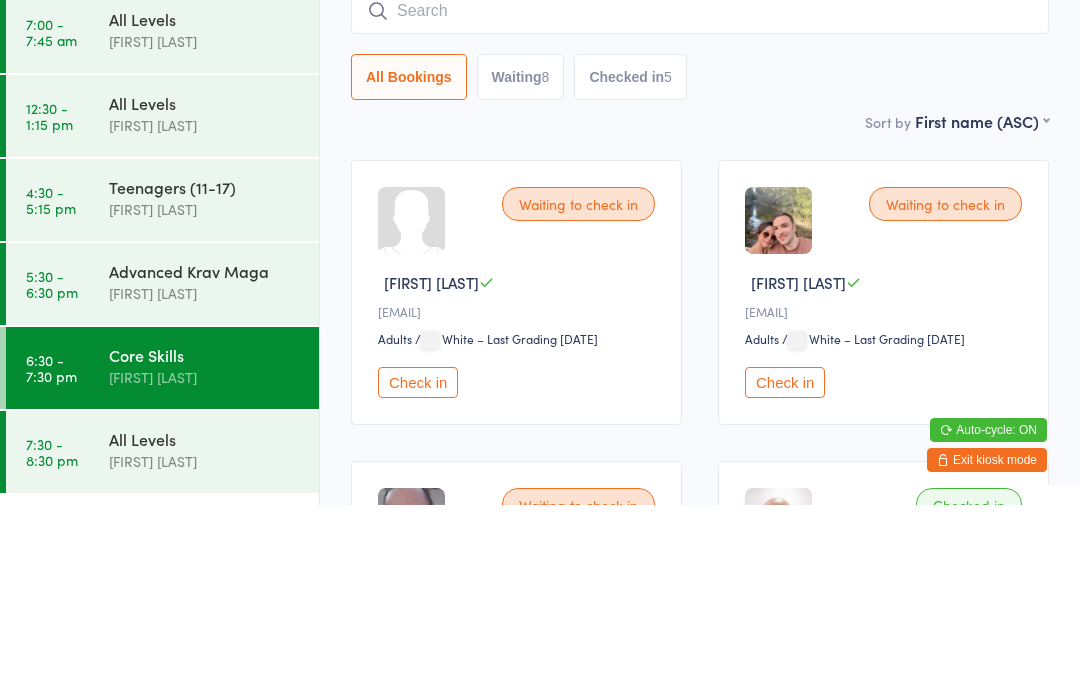 scroll, scrollTop: 191, scrollLeft: 0, axis: vertical 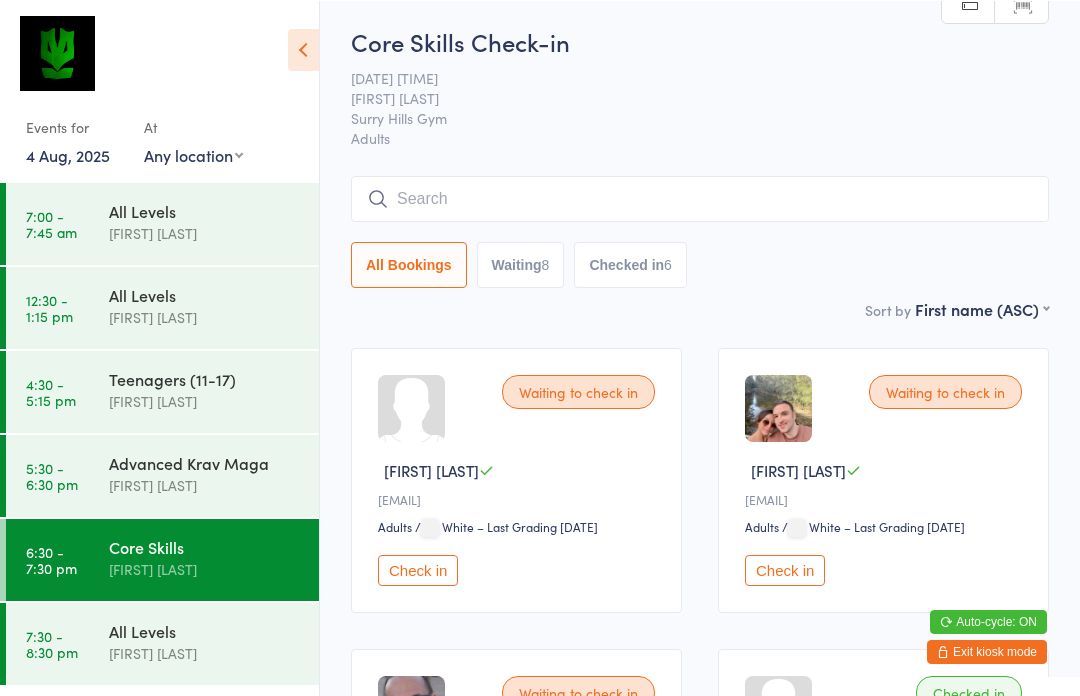 click at bounding box center [700, 198] 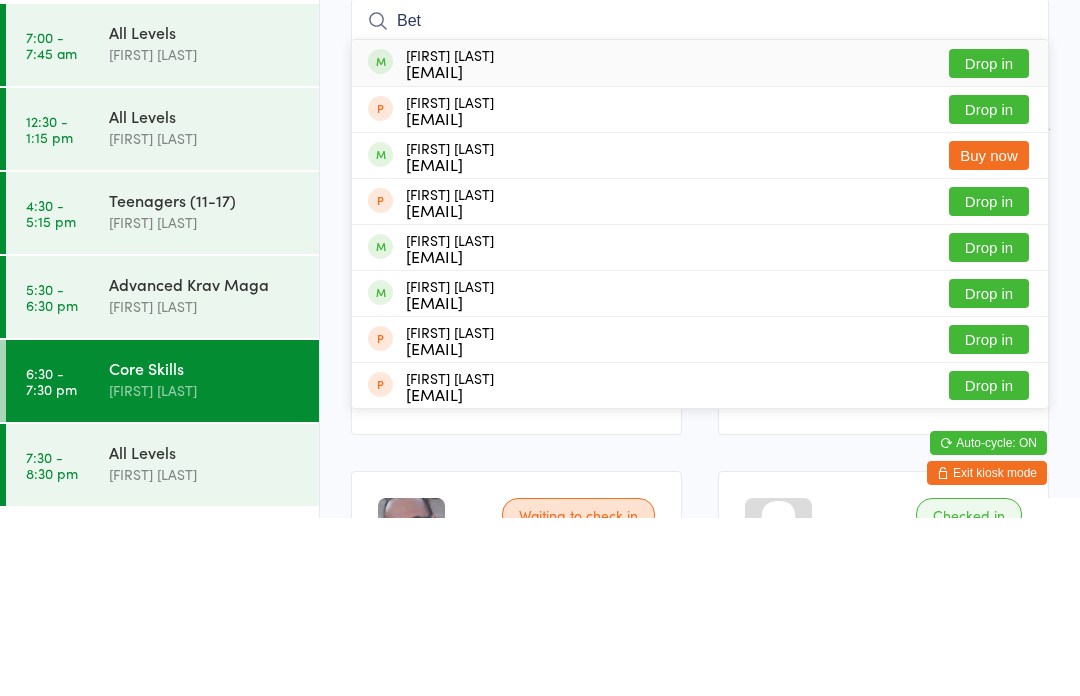 type on "Bet" 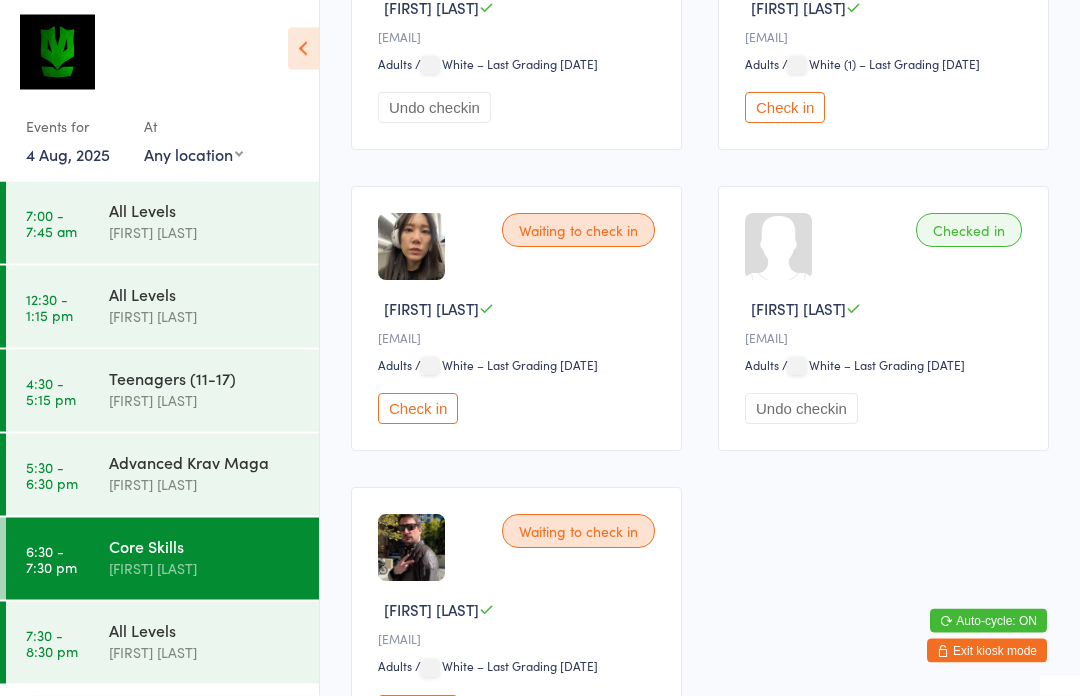 scroll, scrollTop: 1972, scrollLeft: 0, axis: vertical 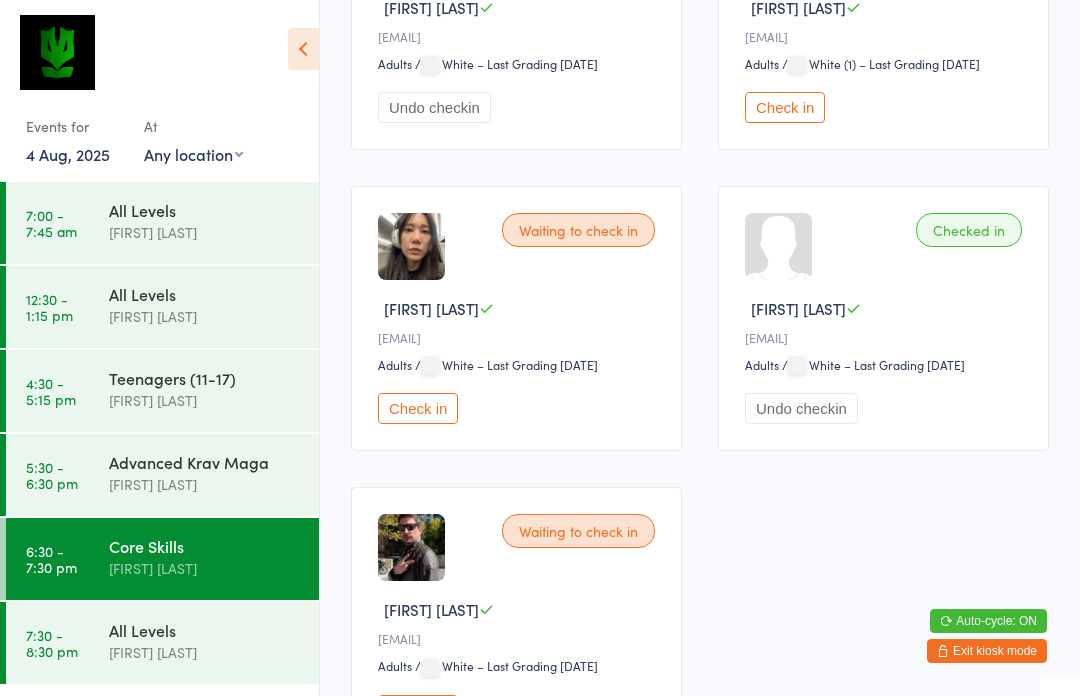 click on "Check in" at bounding box center [418, 408] 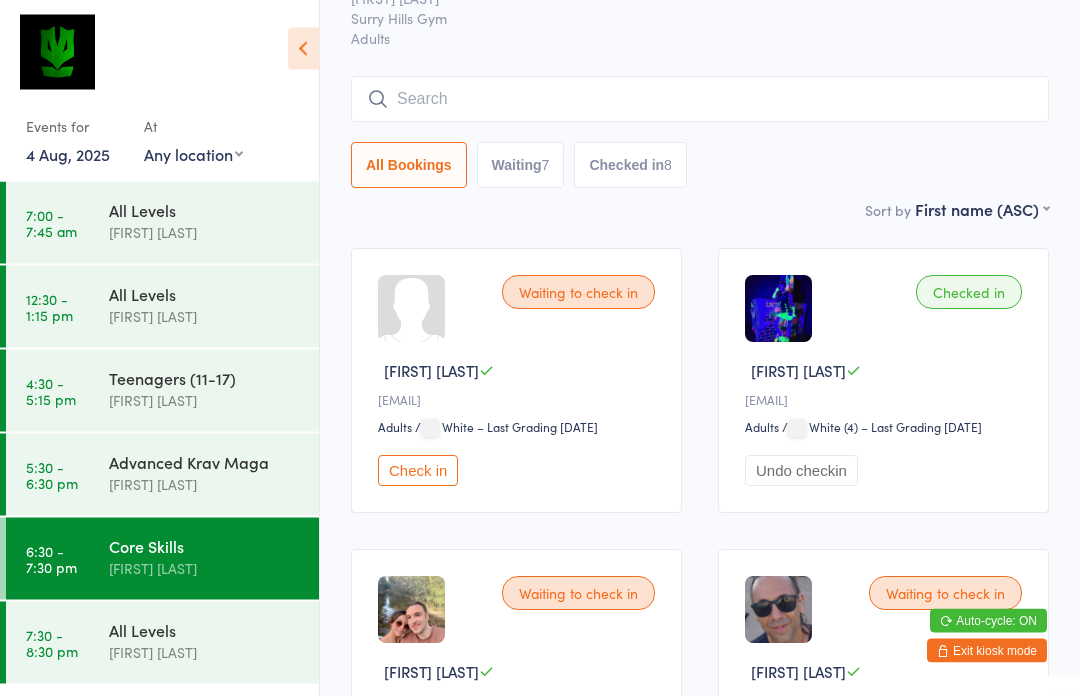 scroll, scrollTop: 0, scrollLeft: 0, axis: both 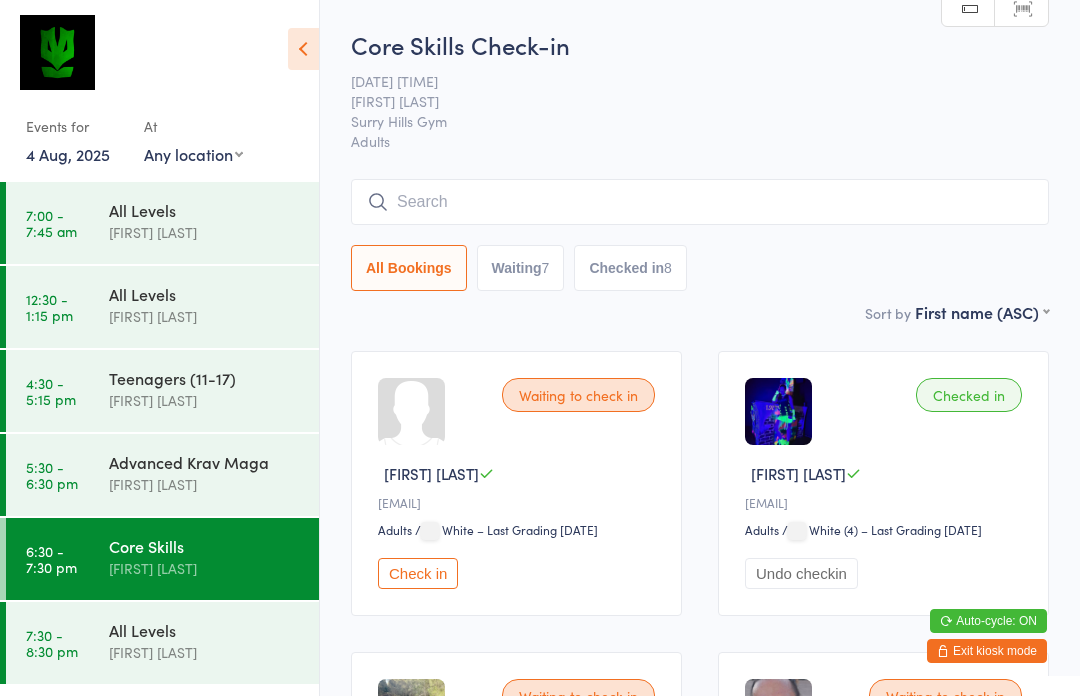 click at bounding box center (700, 202) 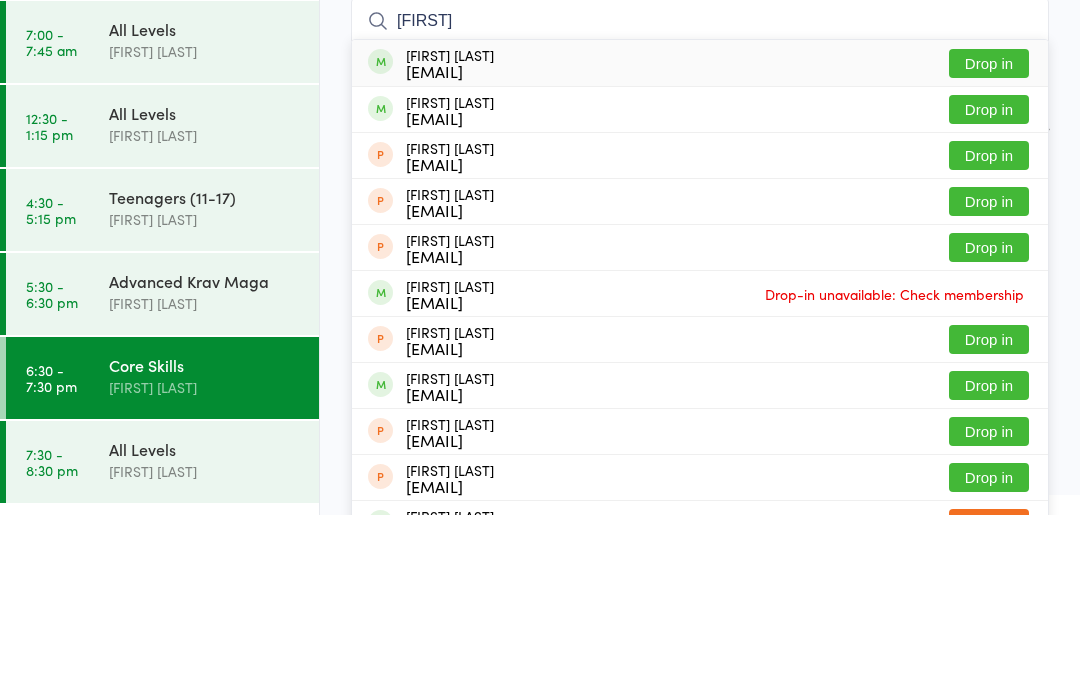 type on "[FIRST]" 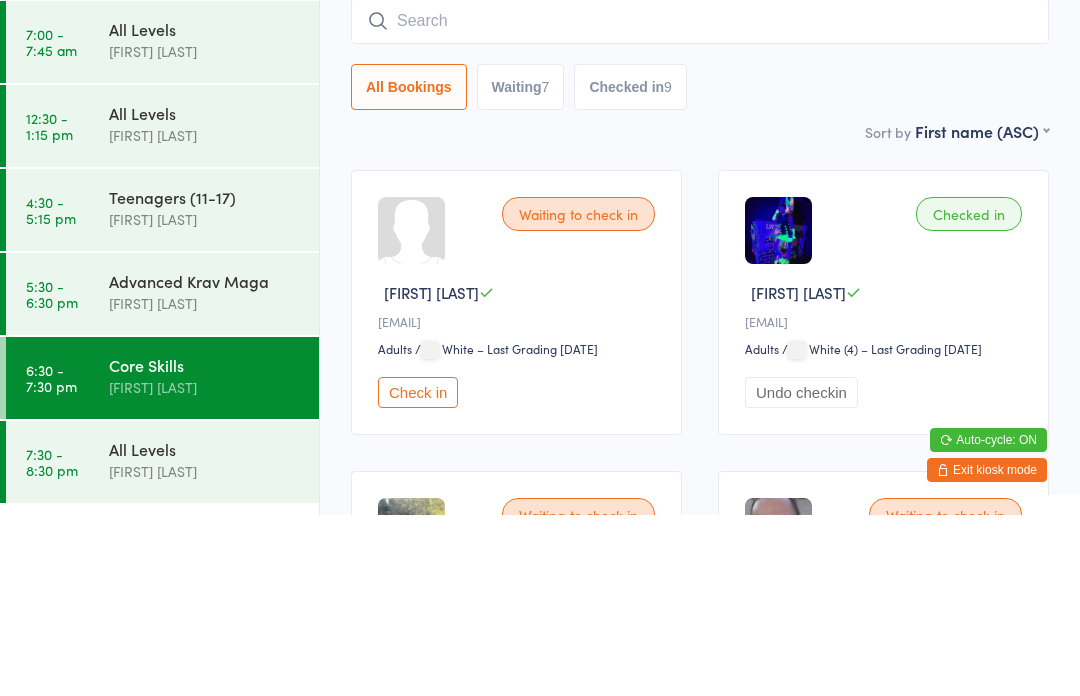 click on "Waiting  7" at bounding box center [521, 268] 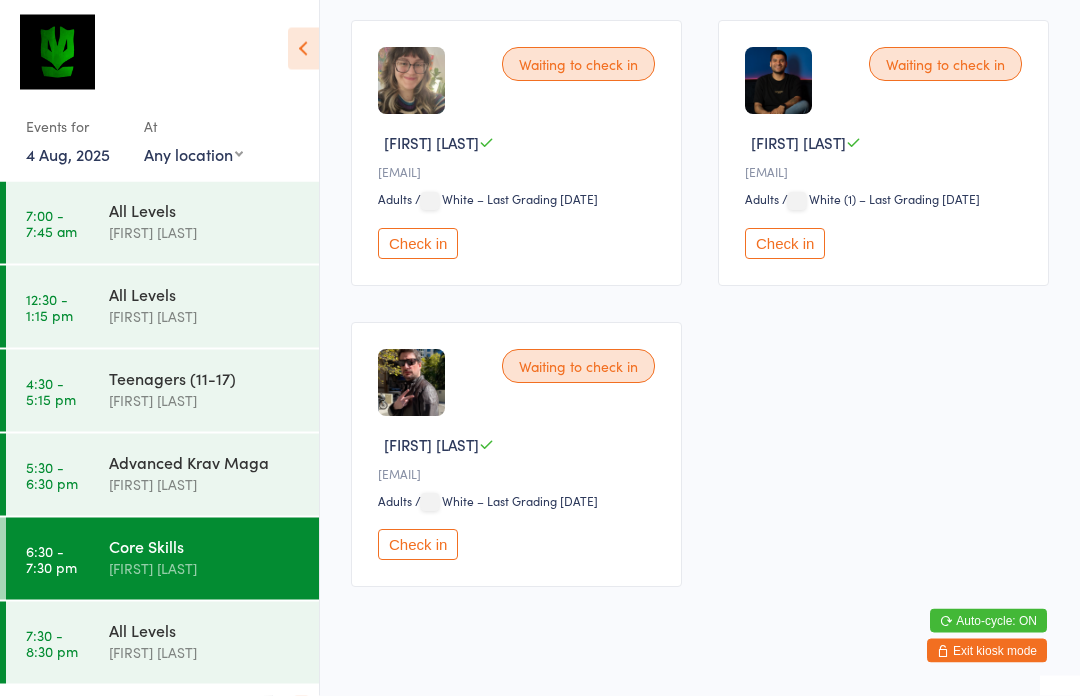 scroll, scrollTop: 933, scrollLeft: 0, axis: vertical 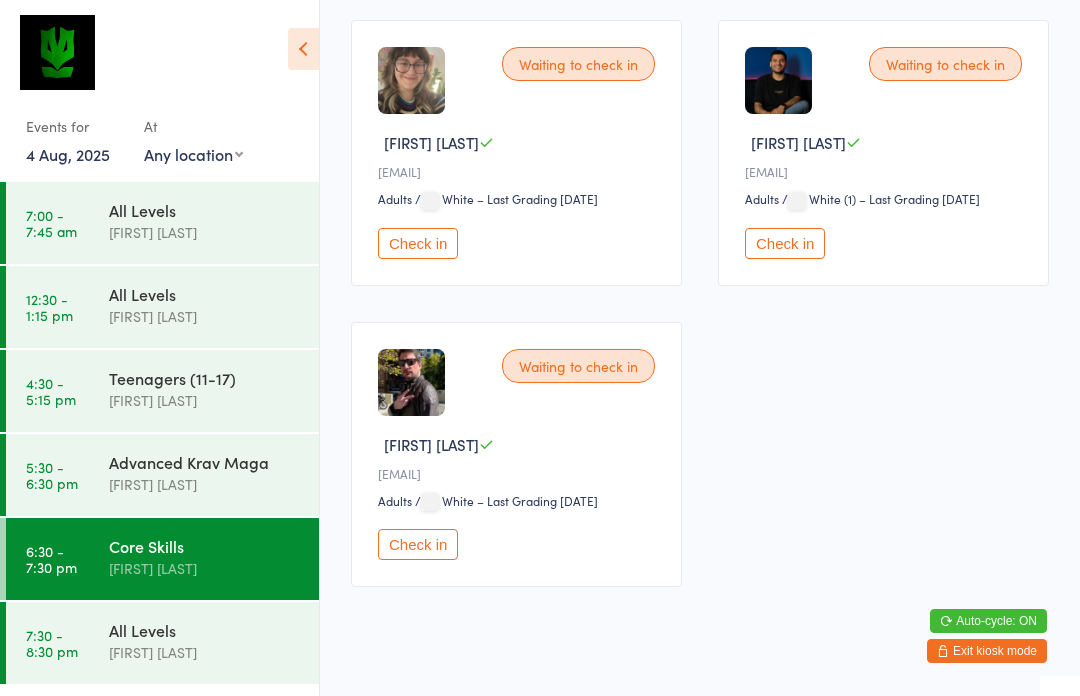 click on "Check in" at bounding box center (418, 544) 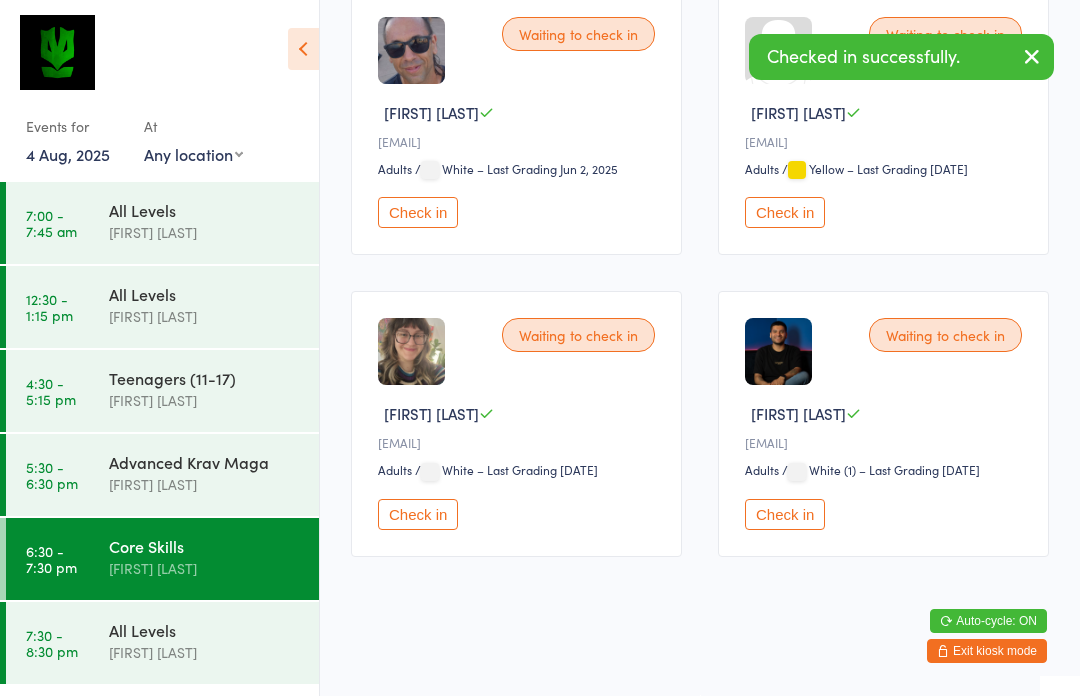 scroll, scrollTop: 627, scrollLeft: 0, axis: vertical 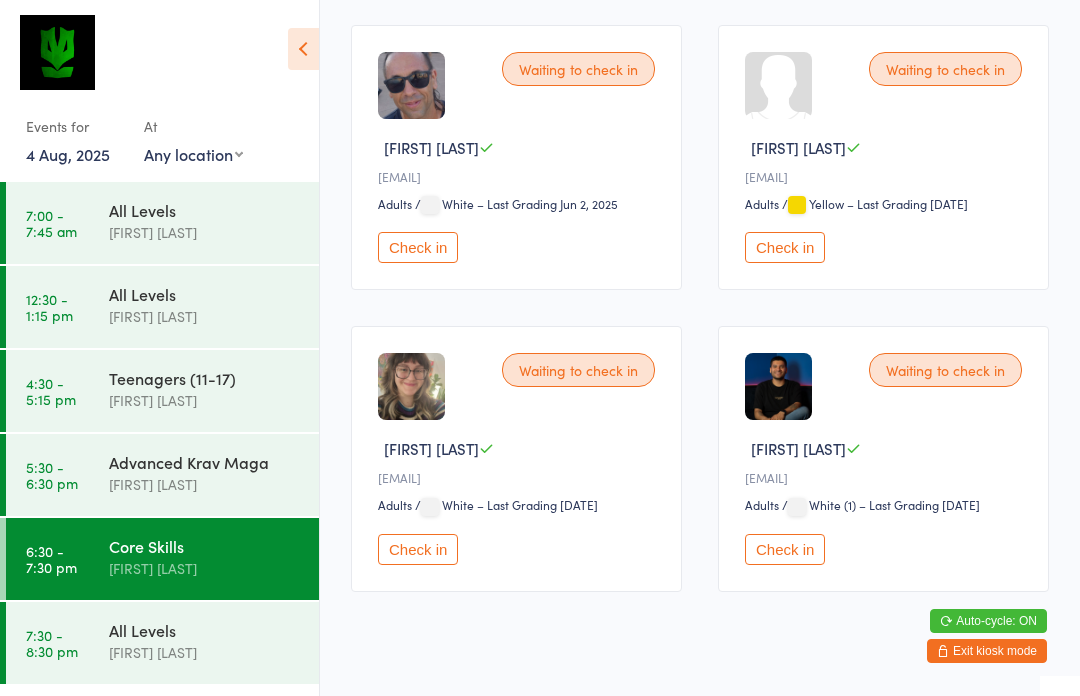 click on "Check in" at bounding box center (785, 549) 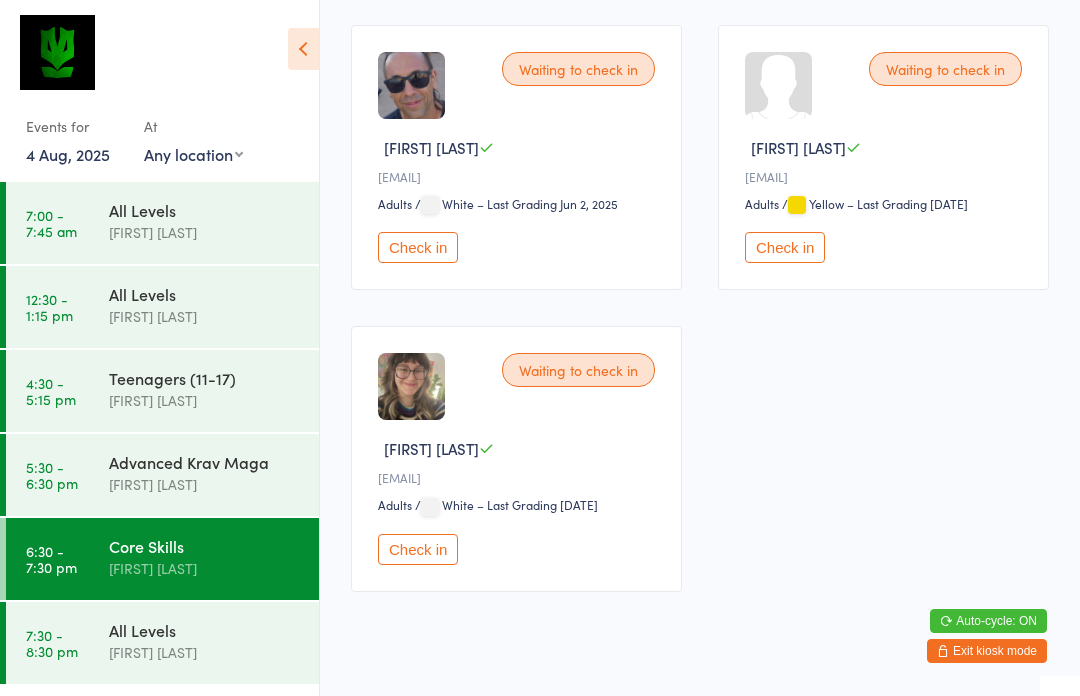 click on "Waiting to check in" at bounding box center (578, 370) 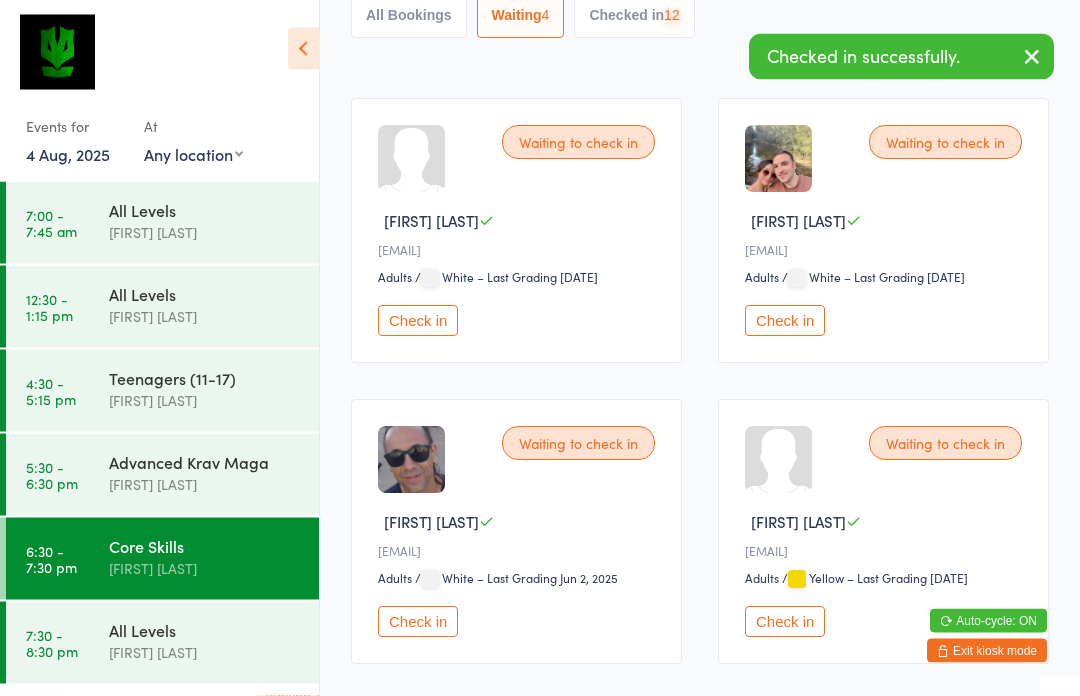 scroll, scrollTop: 155, scrollLeft: 0, axis: vertical 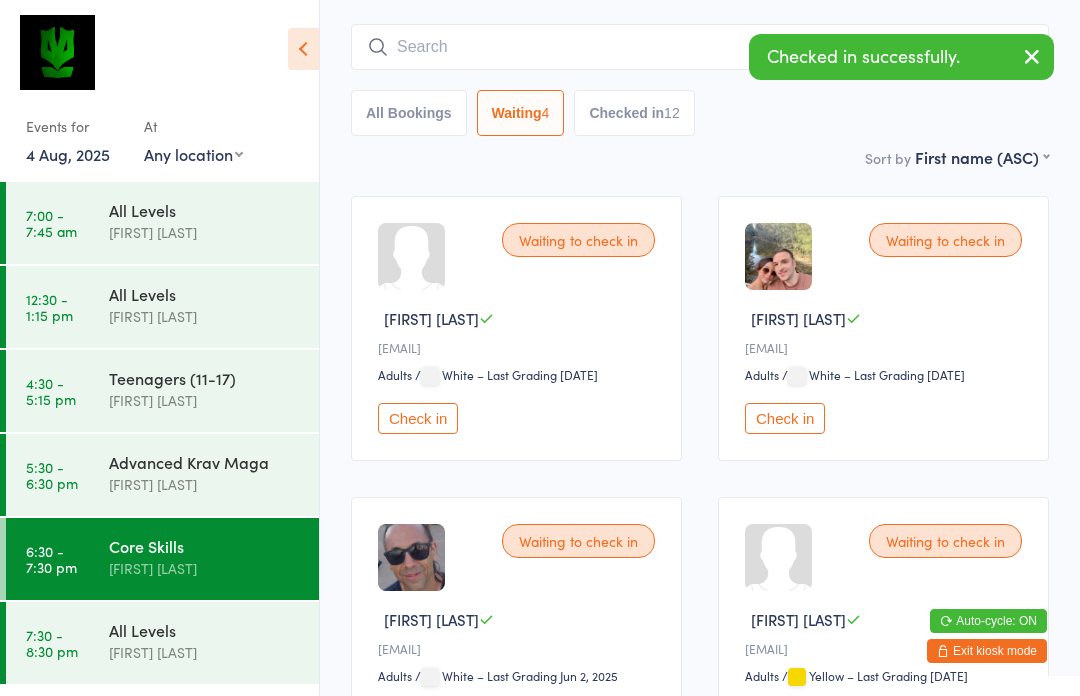 click at bounding box center (700, 47) 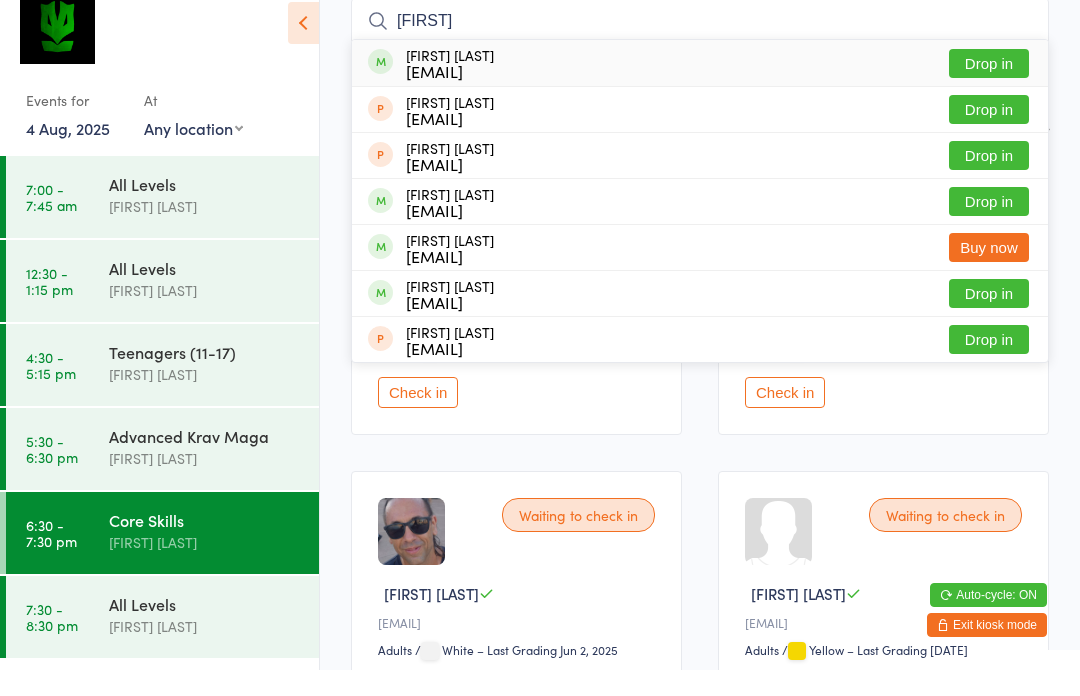 type on "[FIRST]" 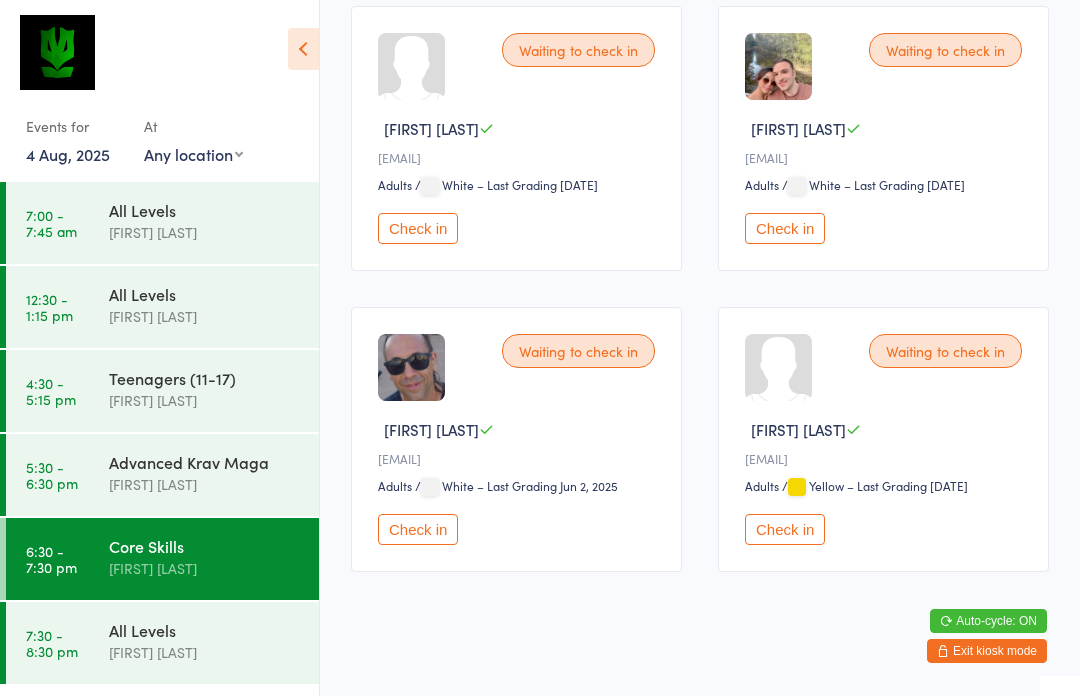 scroll, scrollTop: 344, scrollLeft: 0, axis: vertical 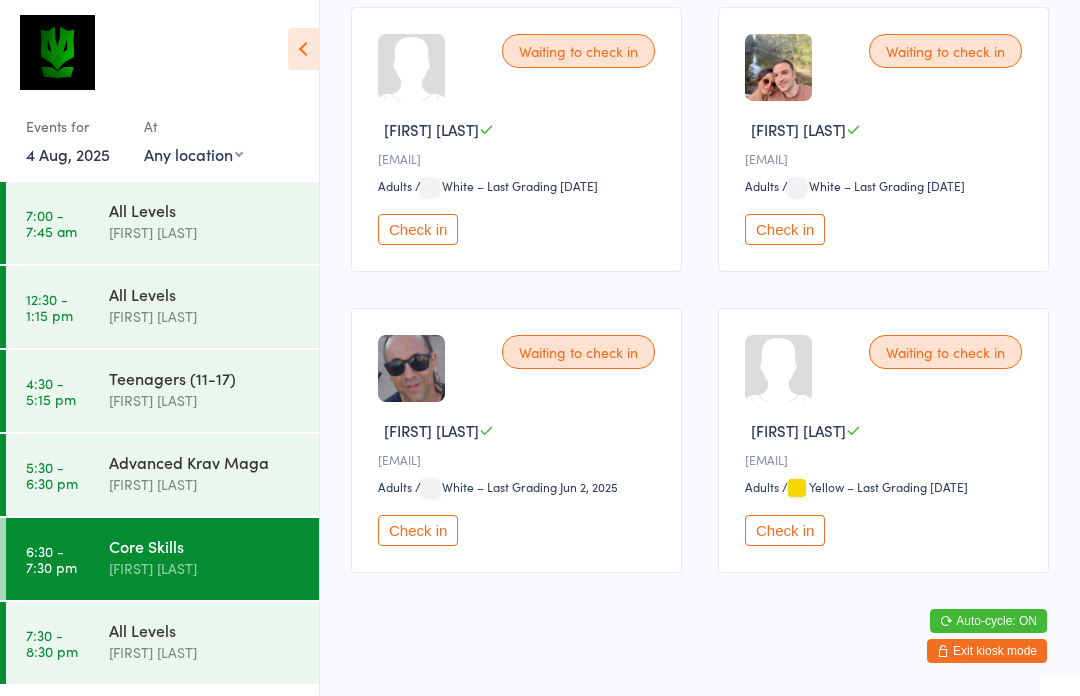 click on "Check in" at bounding box center (785, 229) 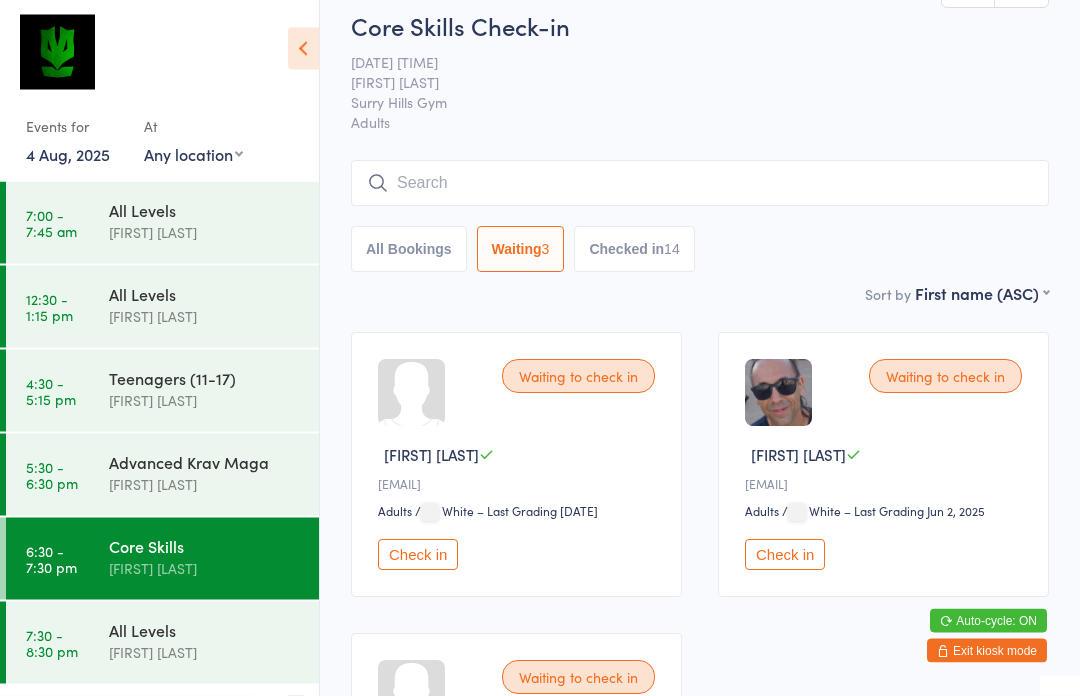 scroll, scrollTop: 0, scrollLeft: 0, axis: both 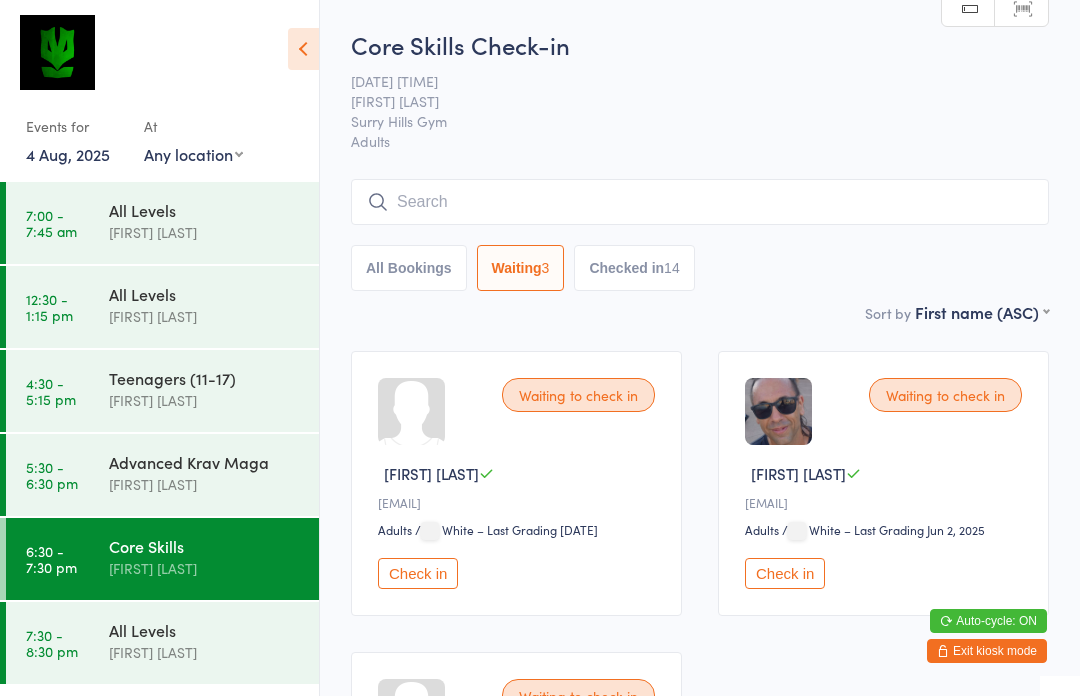 click at bounding box center (700, 202) 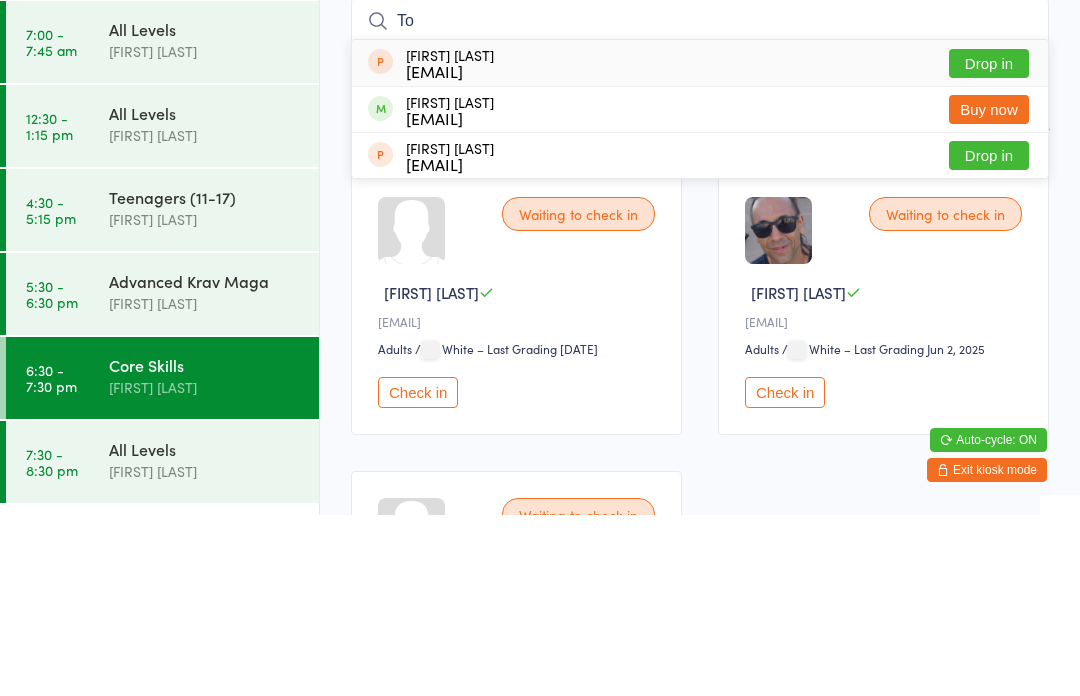 type on "T" 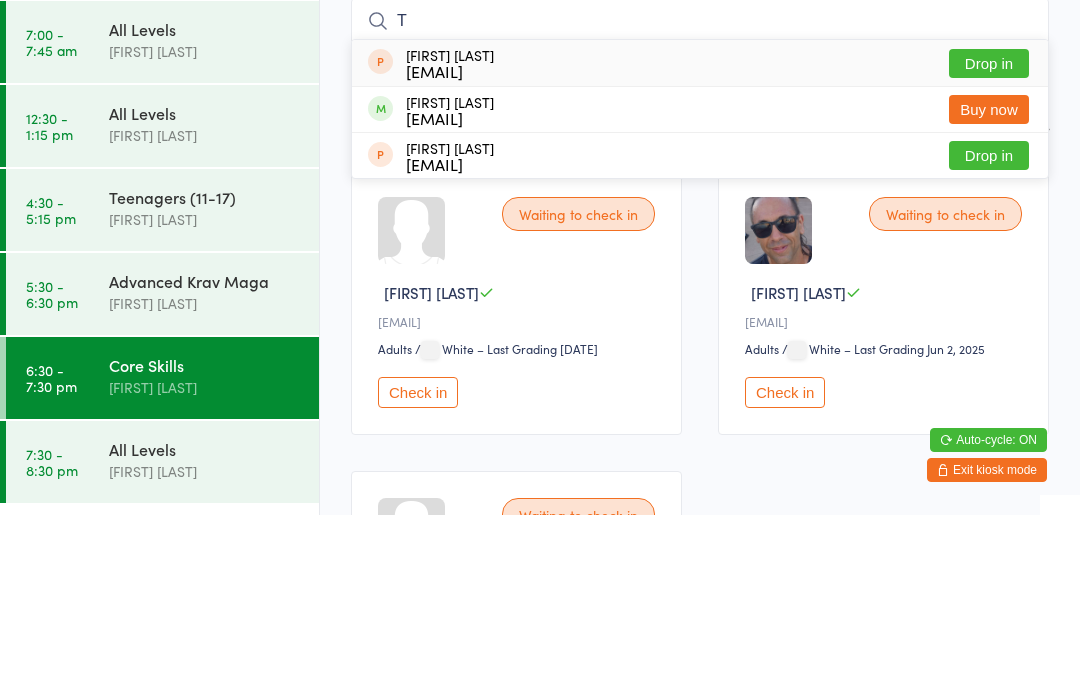 type 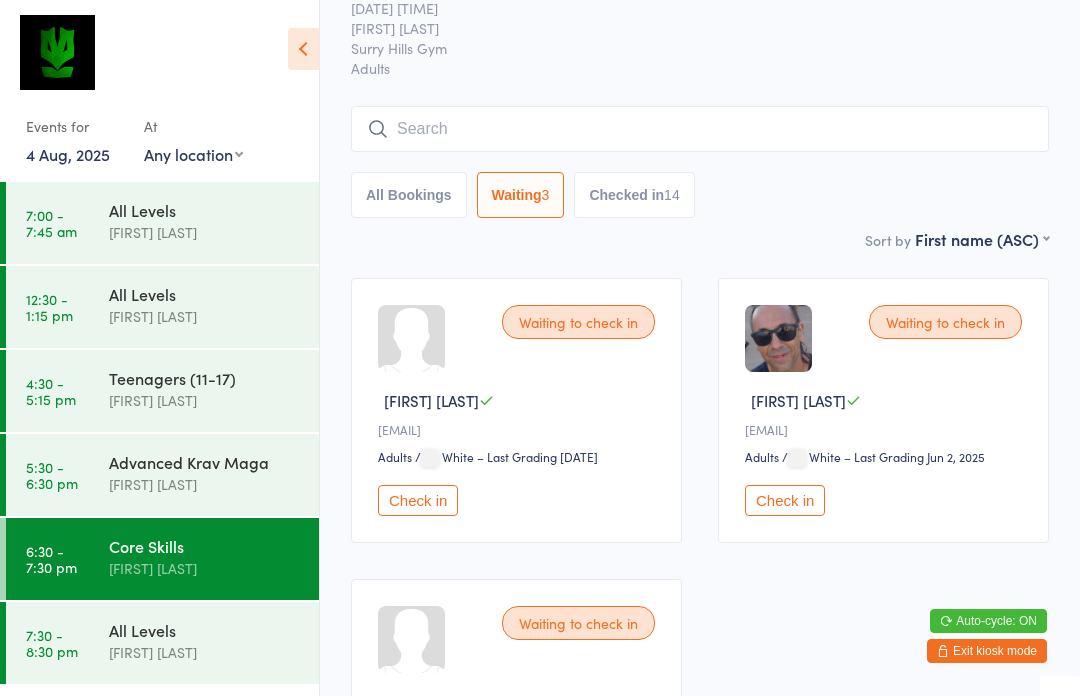 scroll, scrollTop: 0, scrollLeft: 0, axis: both 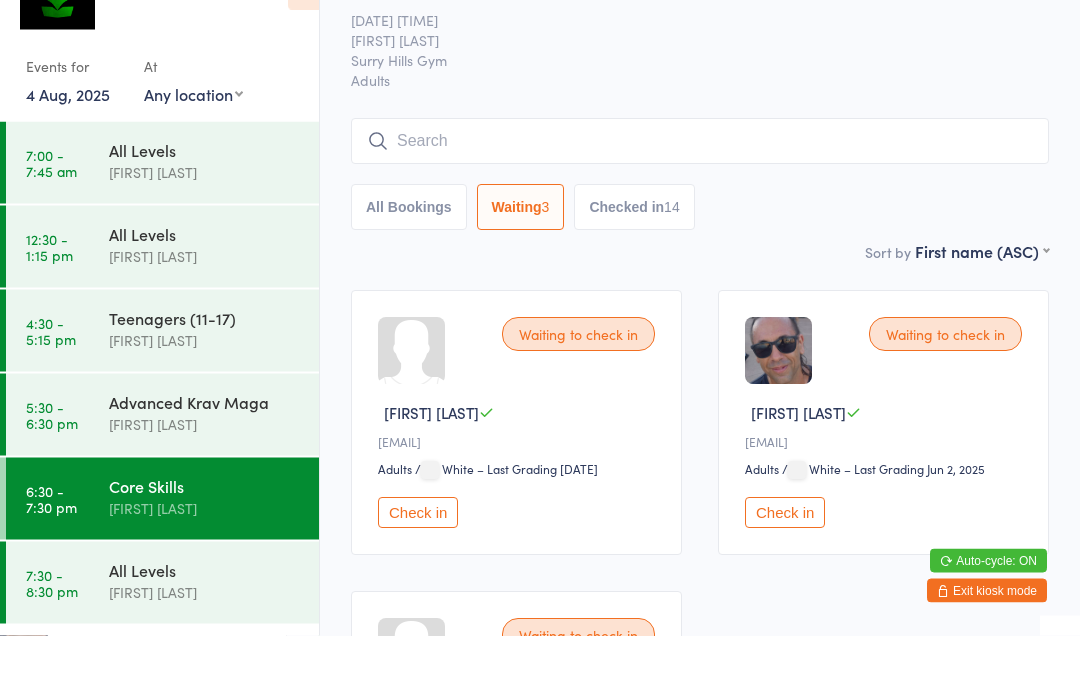 click on "Adults" at bounding box center (700, 141) 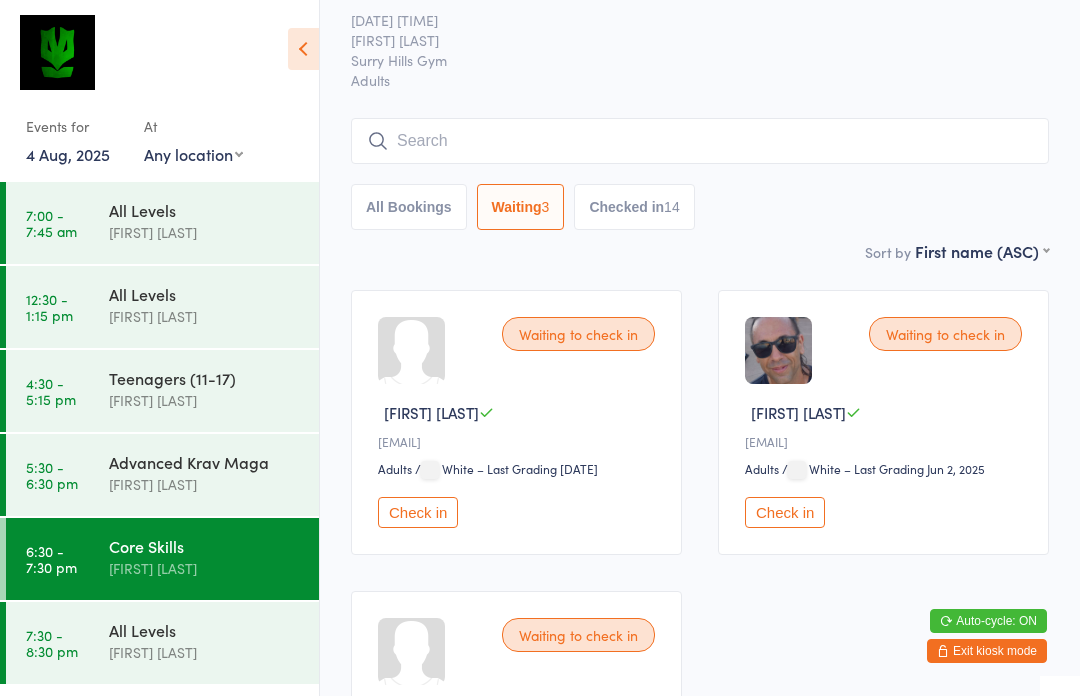 click on "Check in" at bounding box center (785, 512) 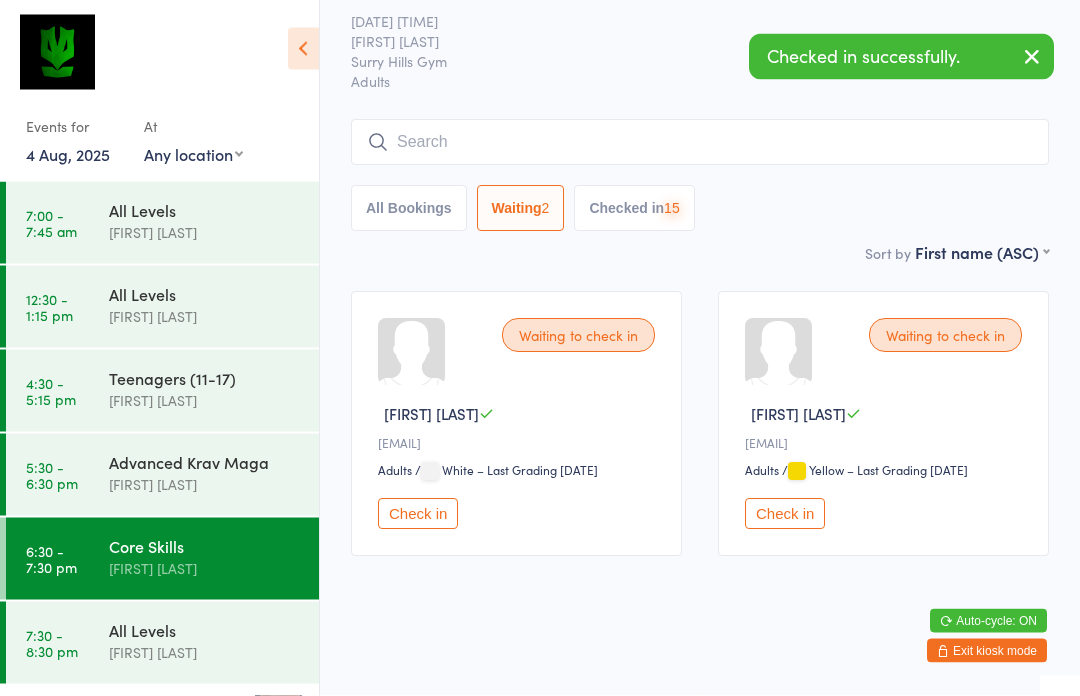 scroll, scrollTop: 83, scrollLeft: 0, axis: vertical 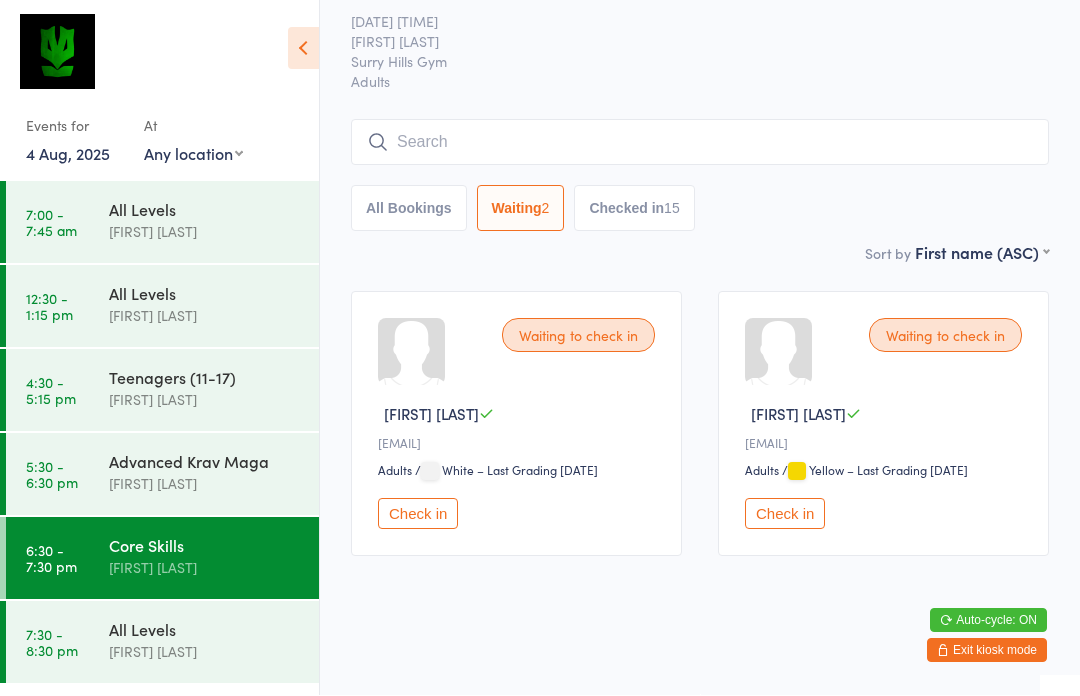 click on "[FIRST] [LAST]" at bounding box center (205, 652) 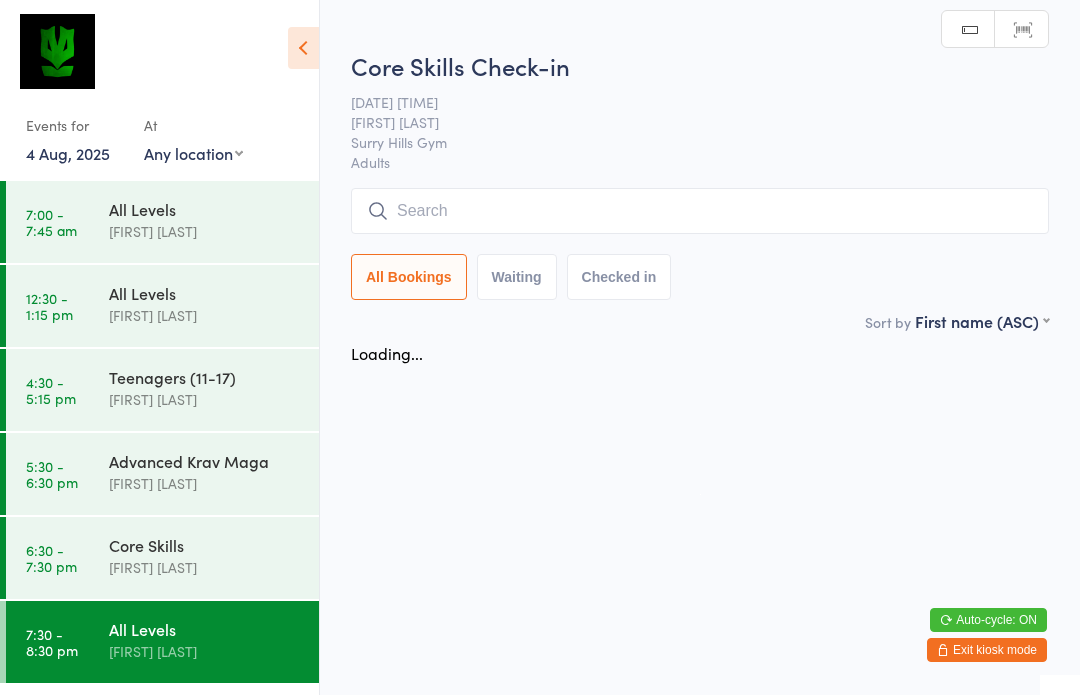scroll, scrollTop: 1, scrollLeft: 0, axis: vertical 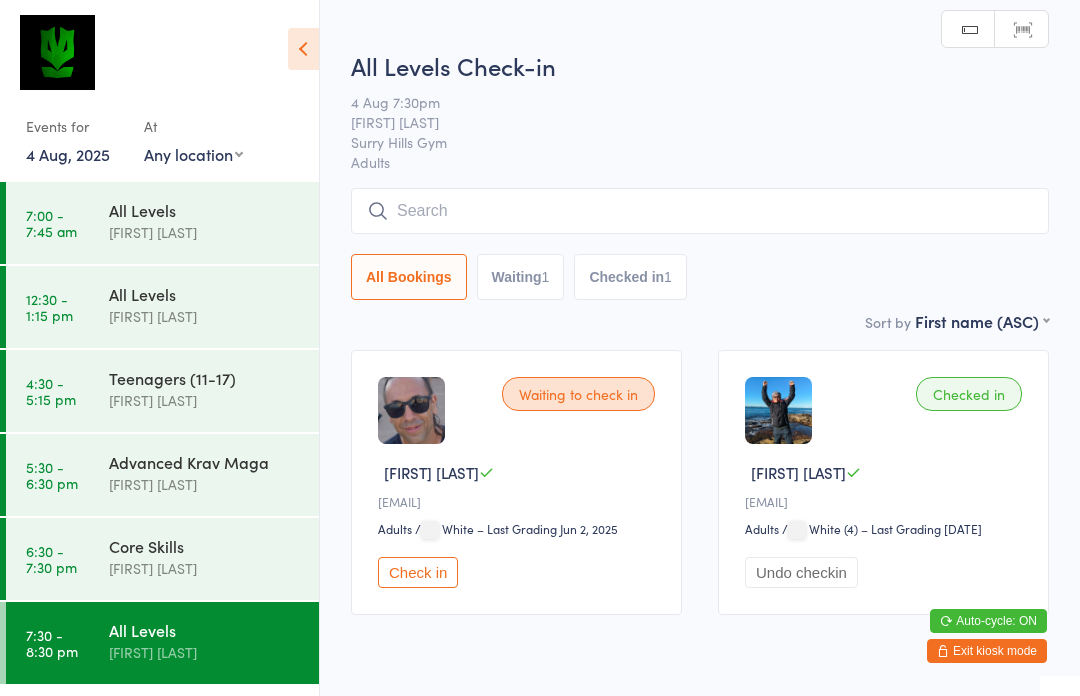 click on "Check in" at bounding box center [418, 572] 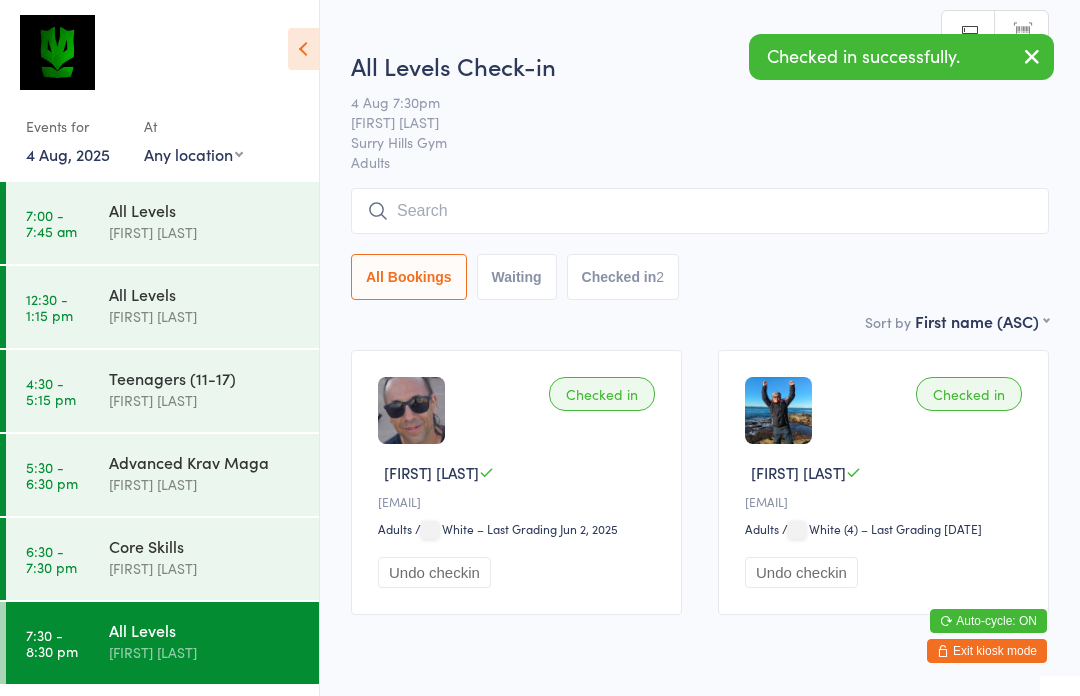 click on "[FIRST] [LAST]" at bounding box center [205, 568] 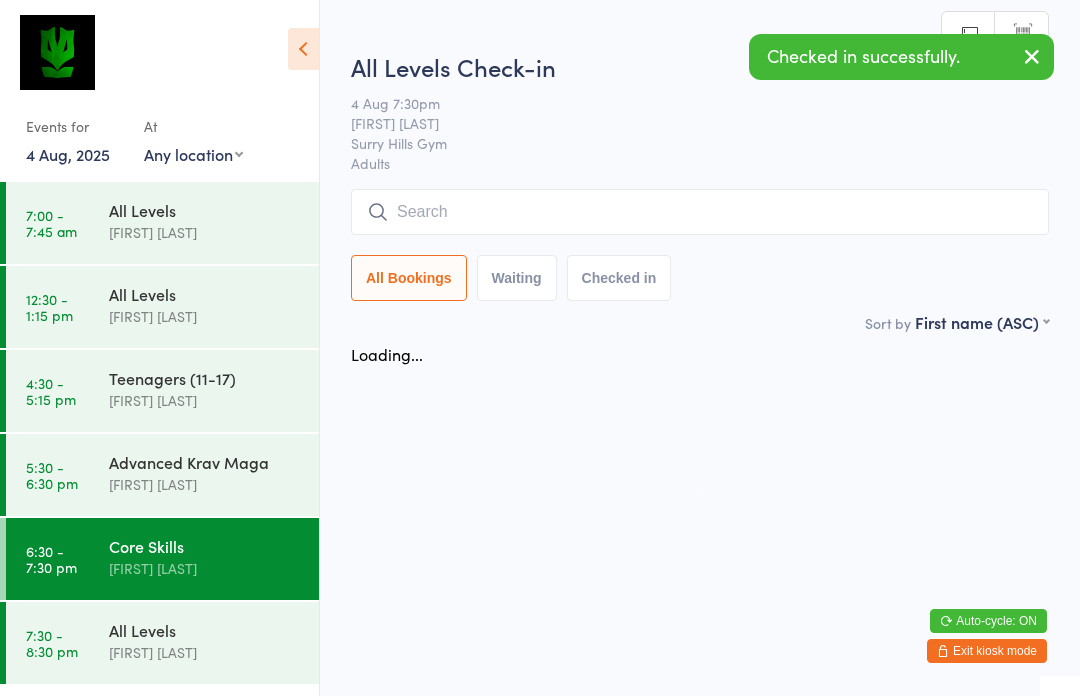 scroll, scrollTop: 0, scrollLeft: 0, axis: both 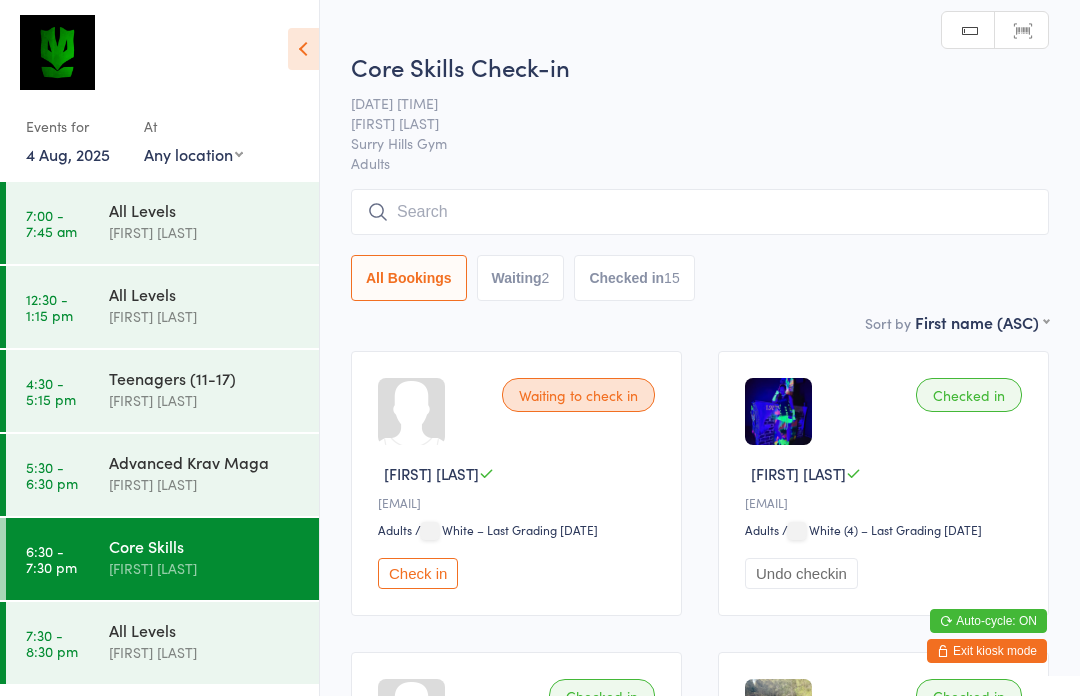 click at bounding box center [700, 212] 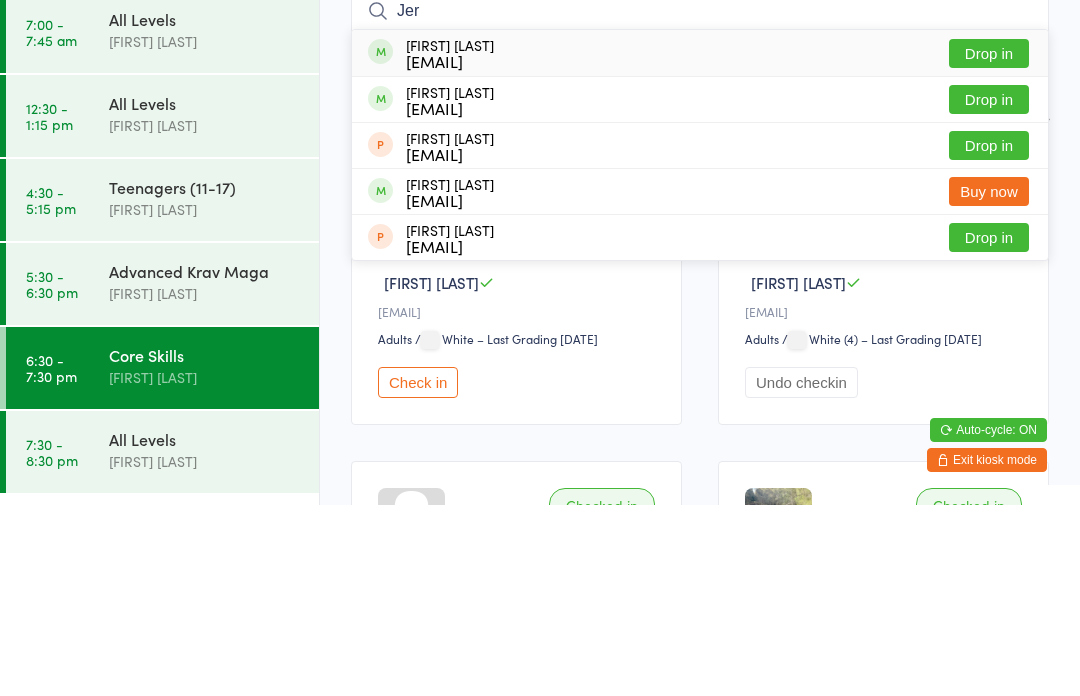 type on "Jer" 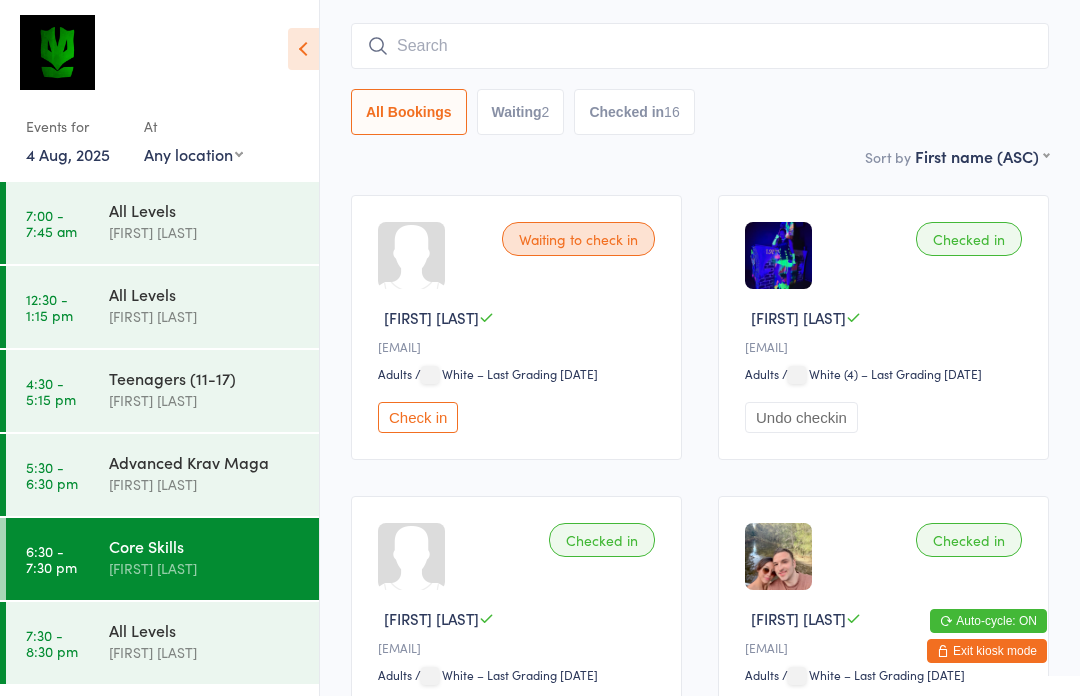 scroll, scrollTop: 0, scrollLeft: 0, axis: both 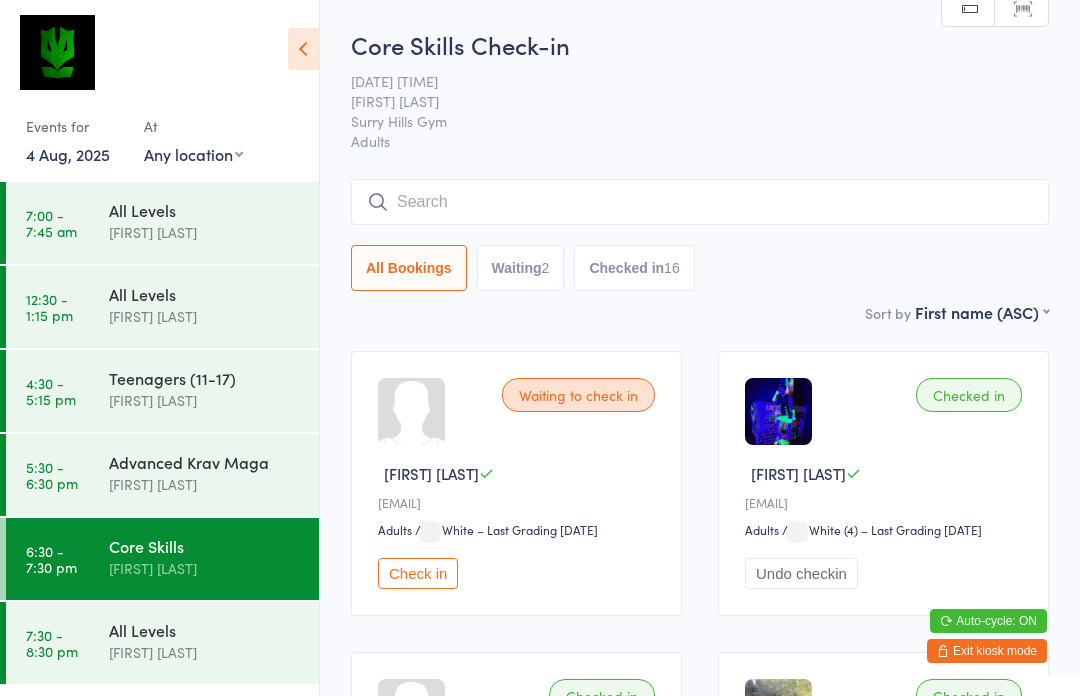 click at bounding box center (700, 202) 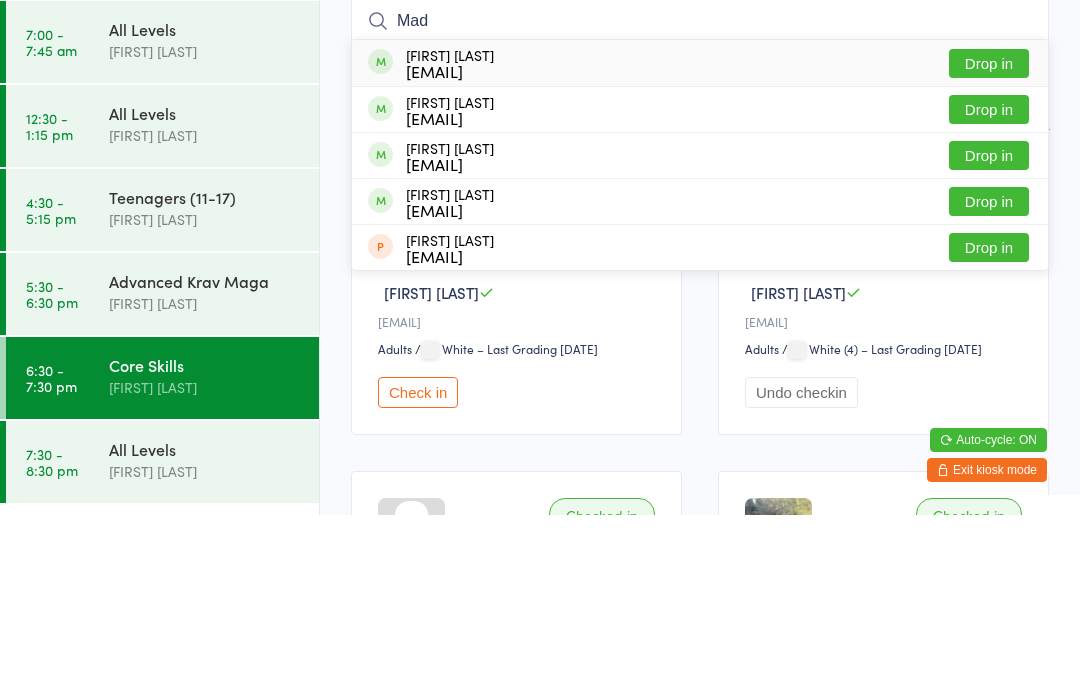 type on "Mad" 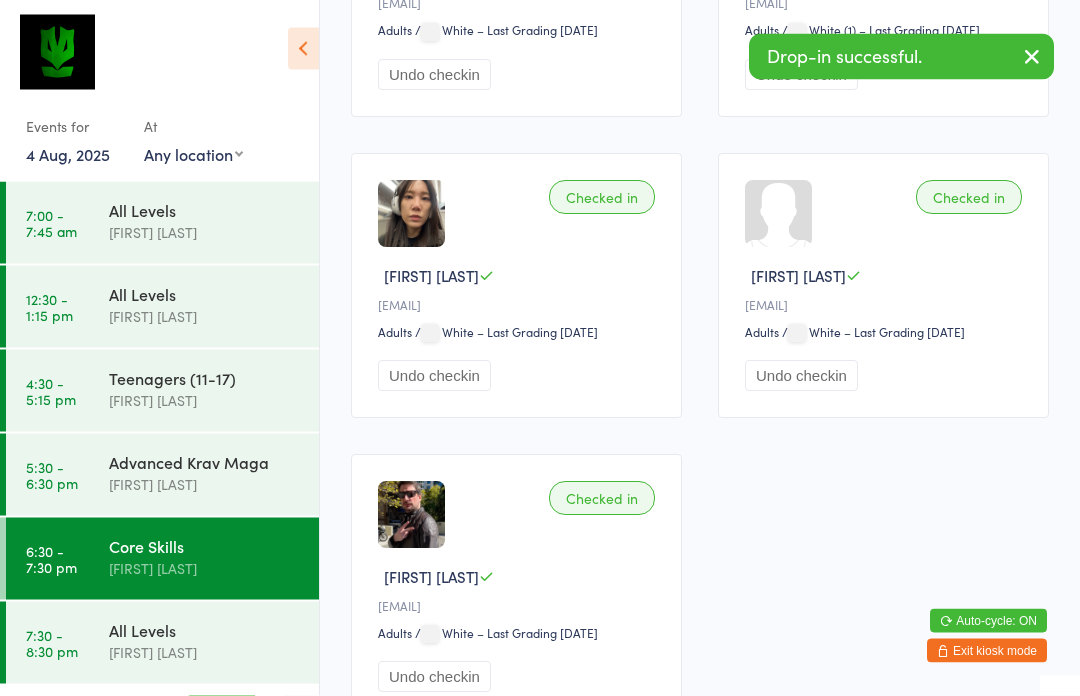 scroll, scrollTop: 2770, scrollLeft: 0, axis: vertical 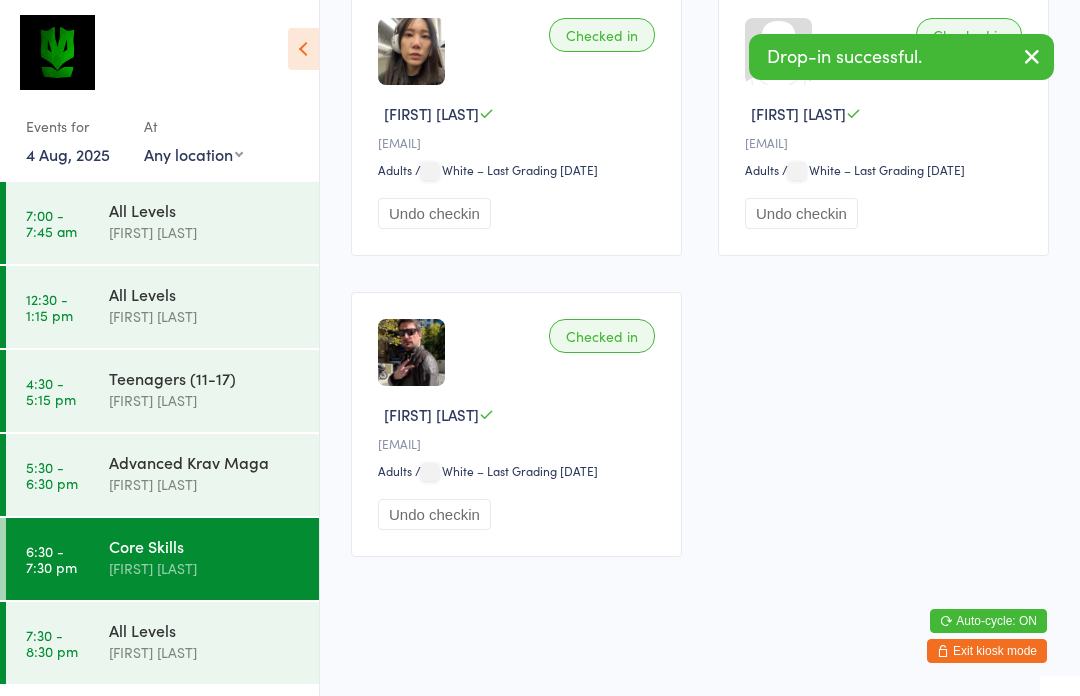 click on "All Levels [FIRST] [LAST]" at bounding box center (214, 641) 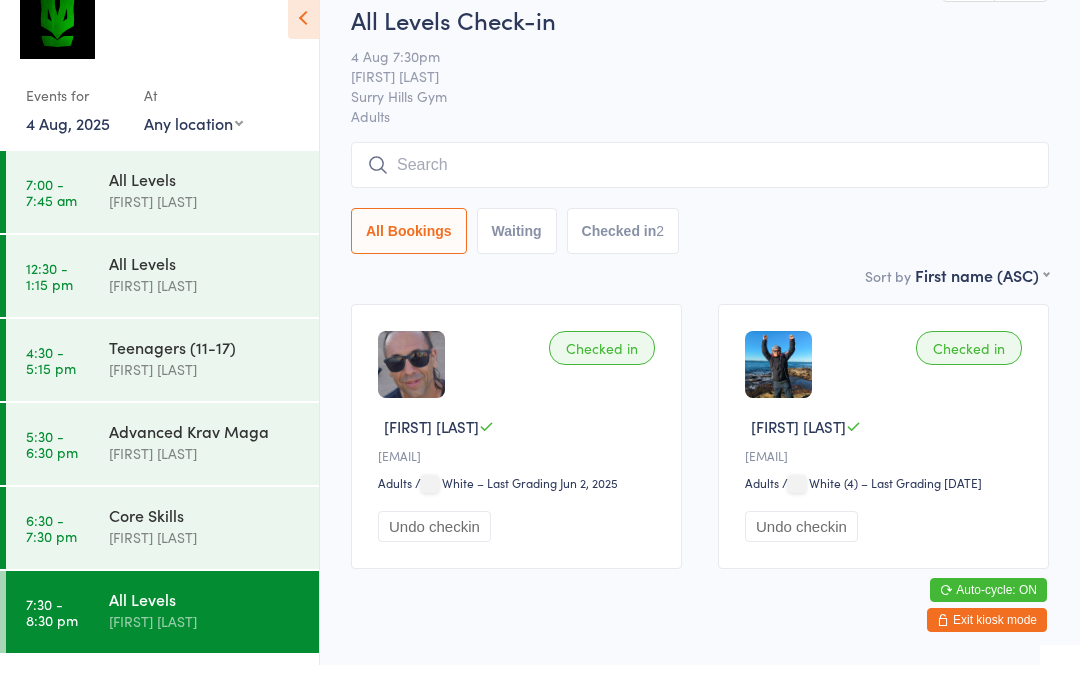 scroll, scrollTop: 14, scrollLeft: 0, axis: vertical 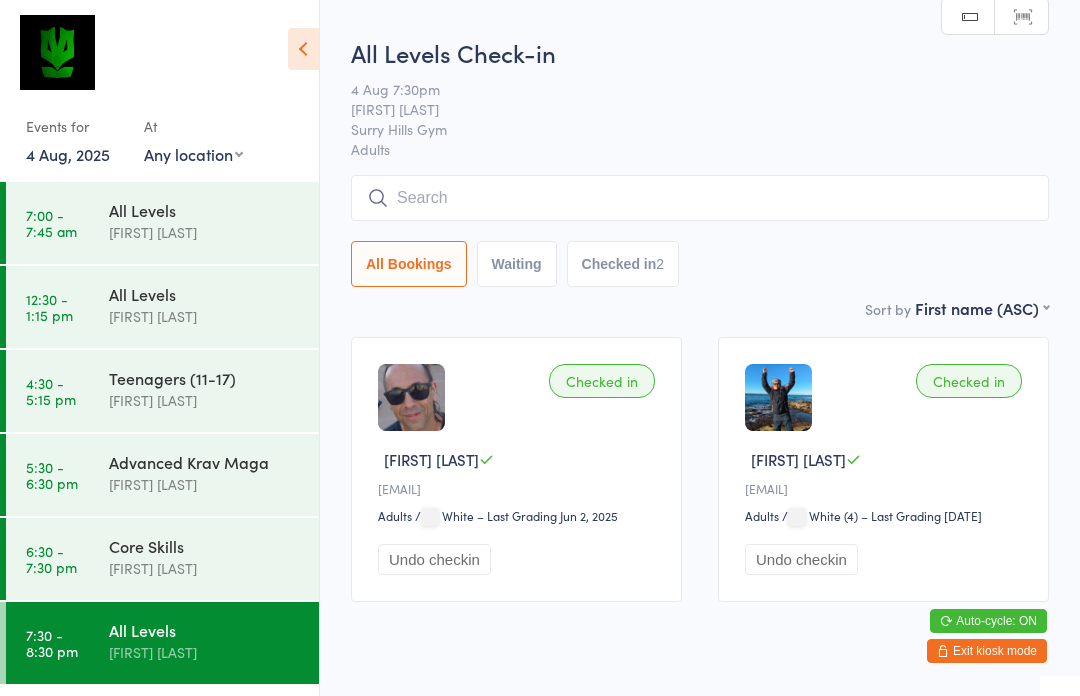 click on "[FIRST] [LAST]" at bounding box center (205, 568) 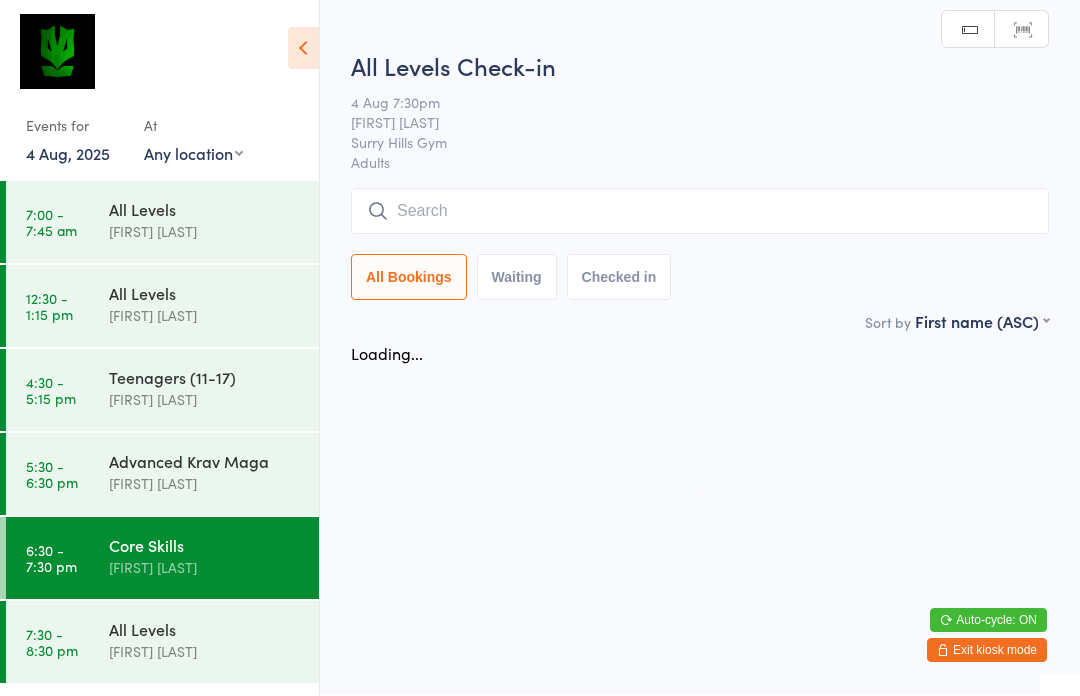 scroll, scrollTop: 1, scrollLeft: 0, axis: vertical 